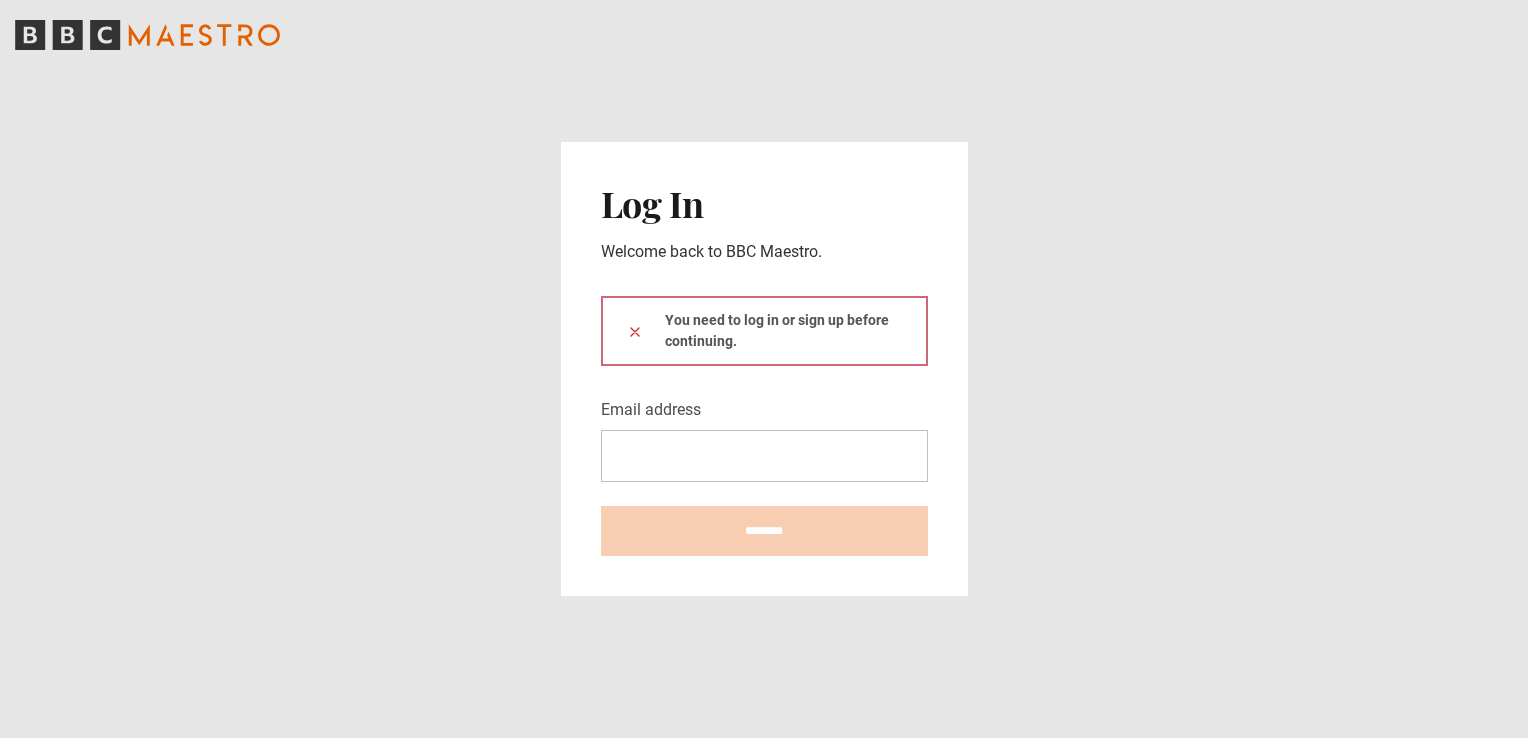 scroll, scrollTop: 0, scrollLeft: 0, axis: both 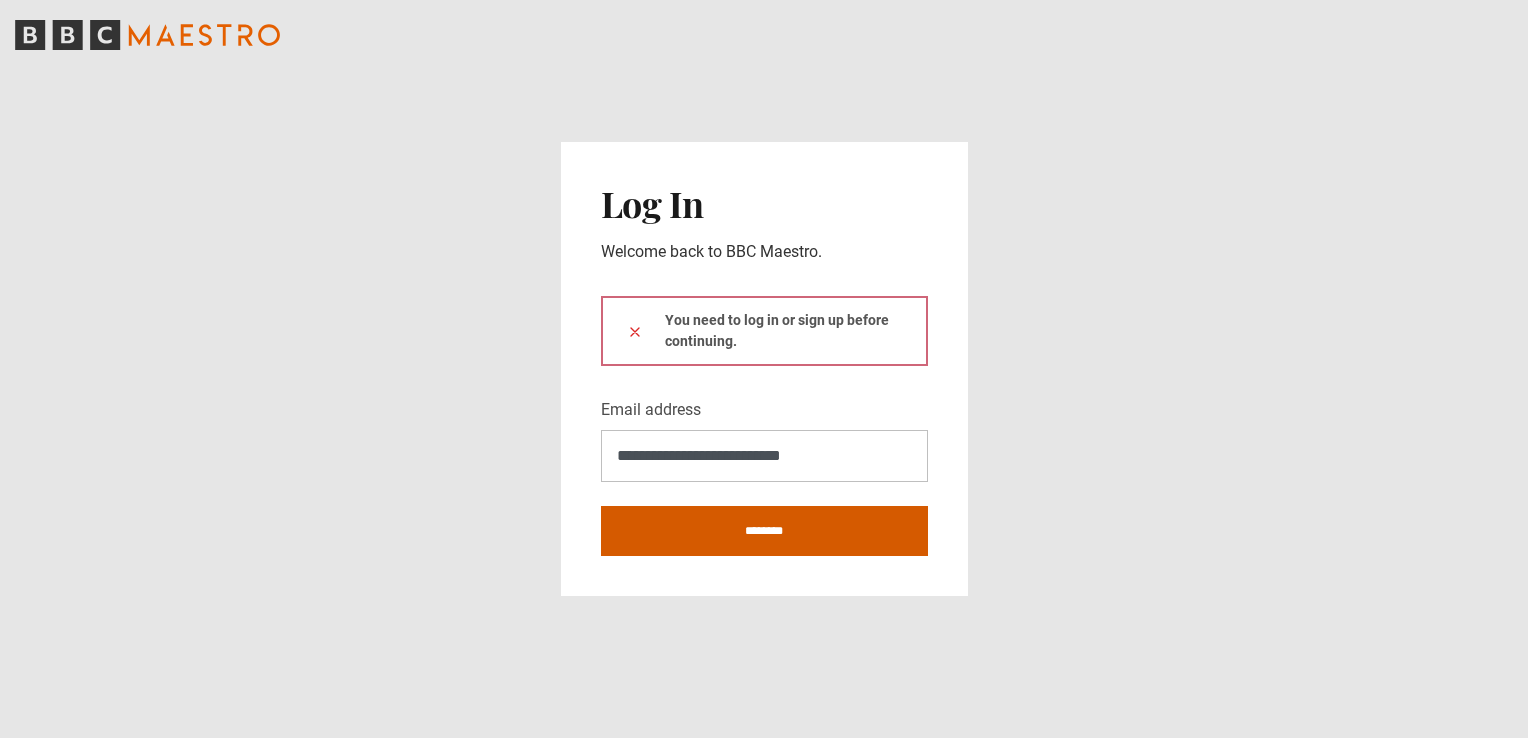click on "********" at bounding box center [764, 531] 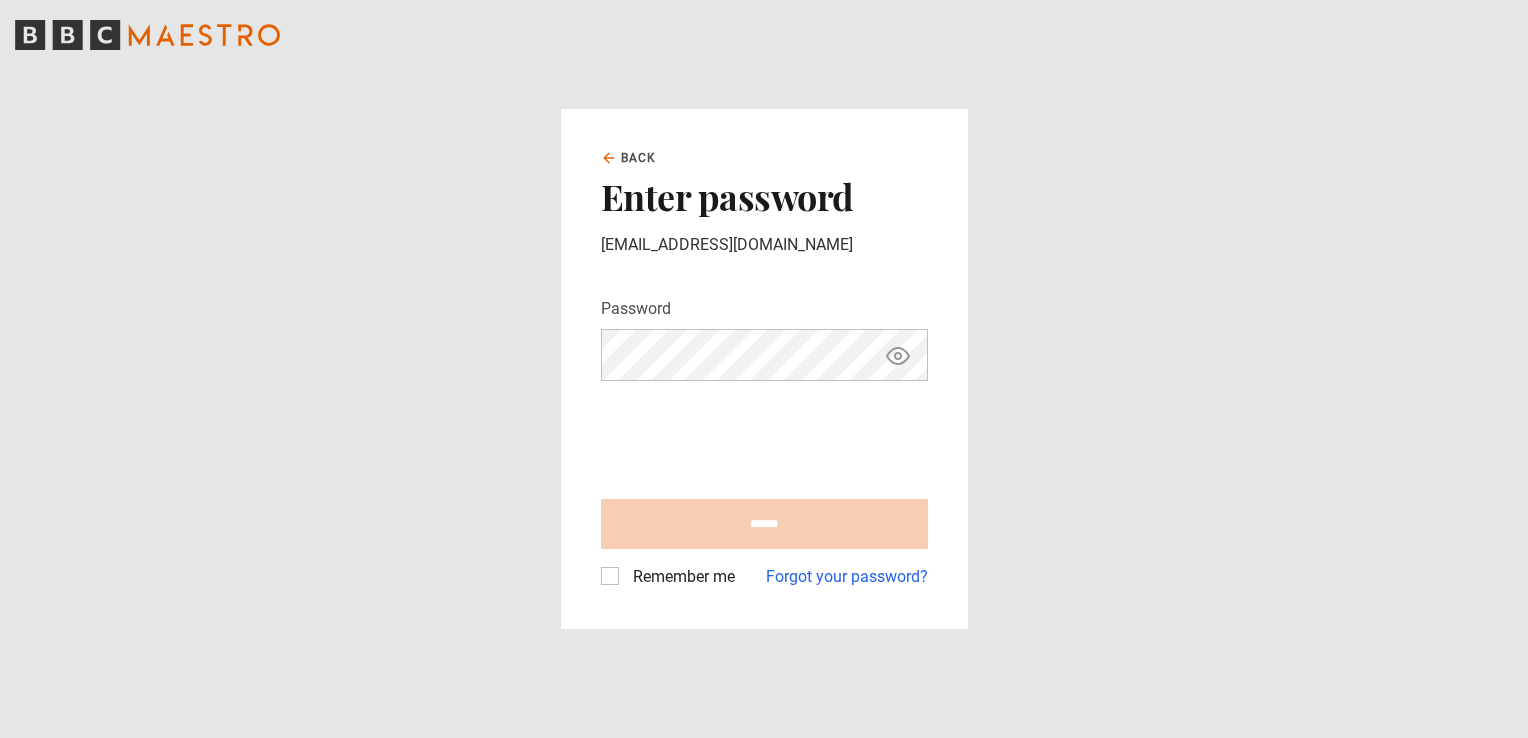 scroll, scrollTop: 0, scrollLeft: 0, axis: both 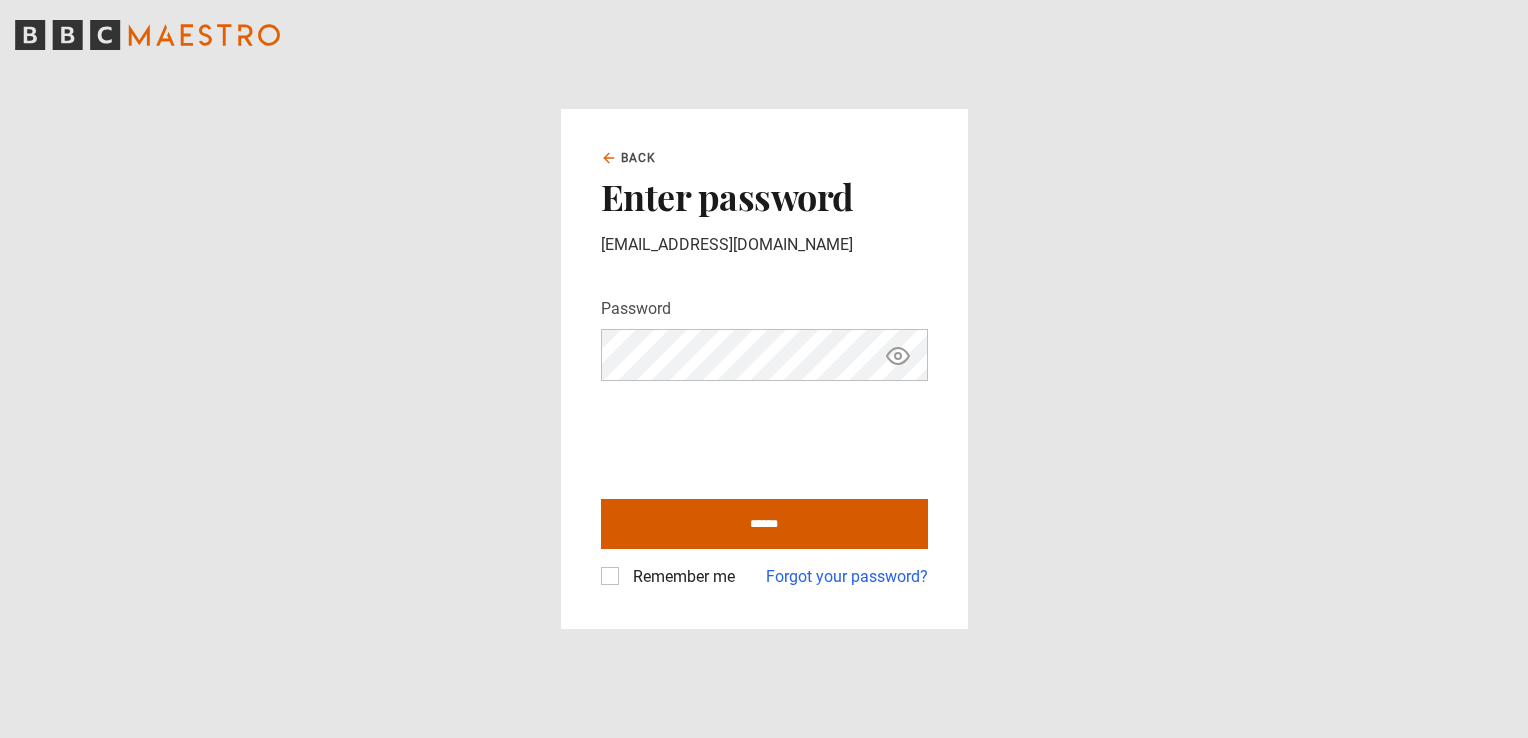 click on "******" at bounding box center (764, 524) 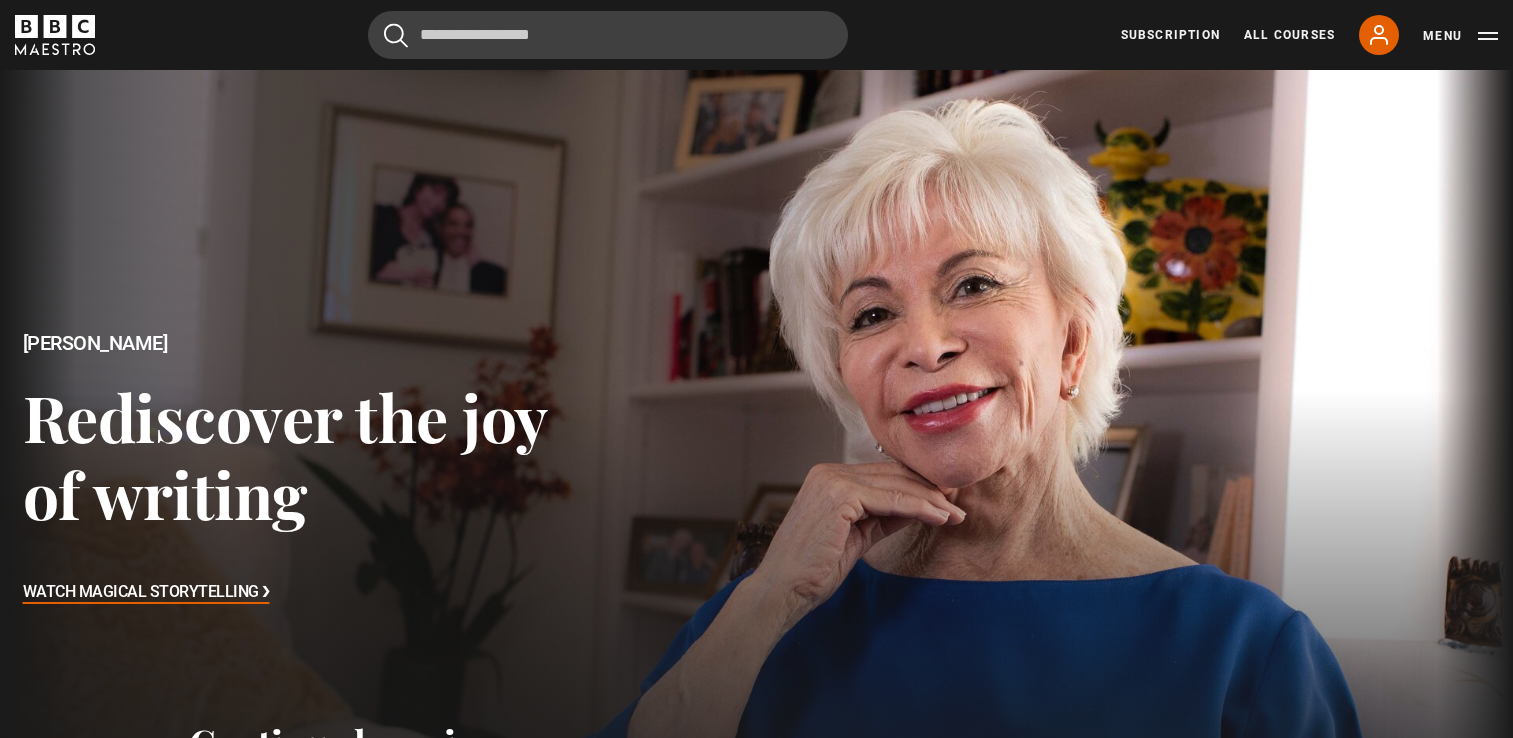 scroll, scrollTop: 0, scrollLeft: 0, axis: both 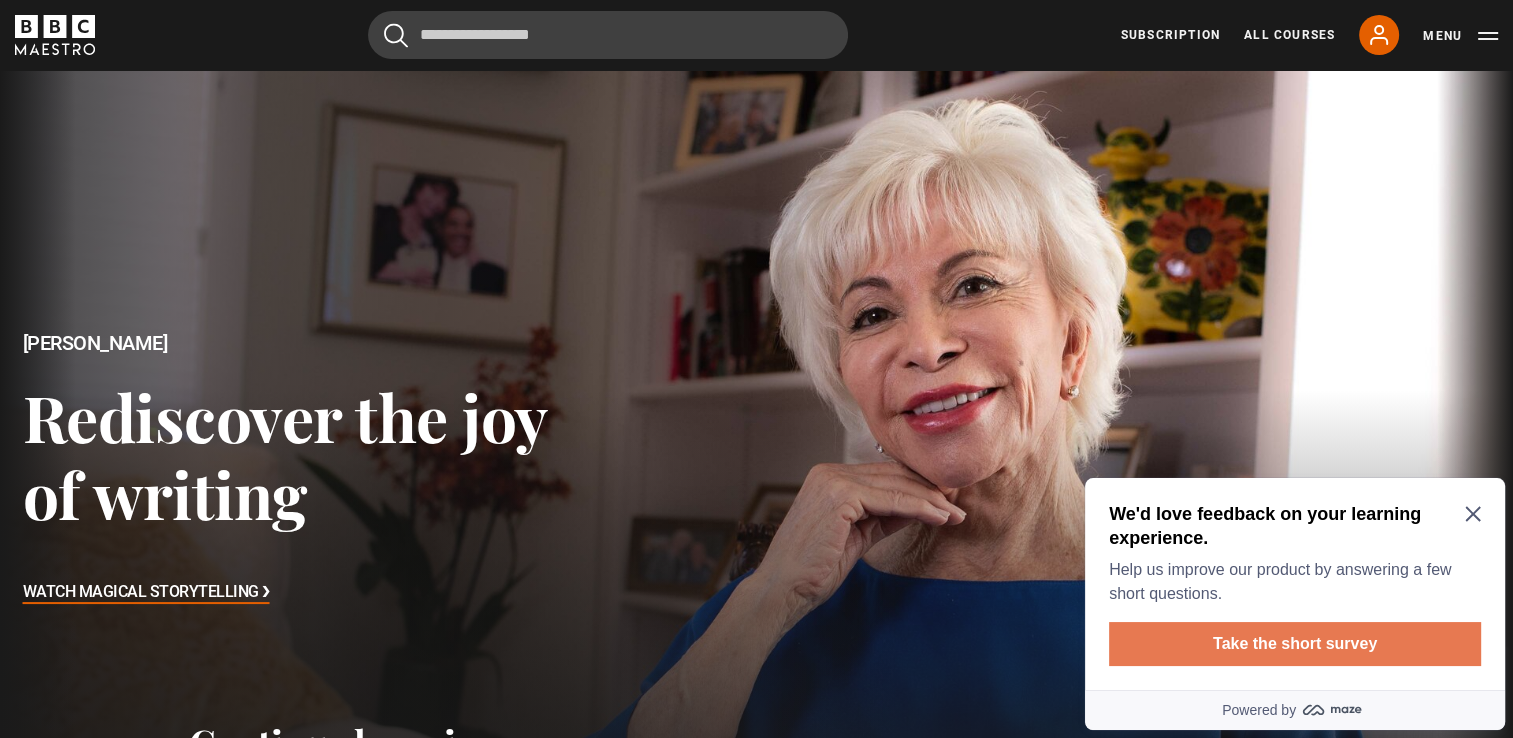 click on "Take the short survey" at bounding box center [1295, 644] 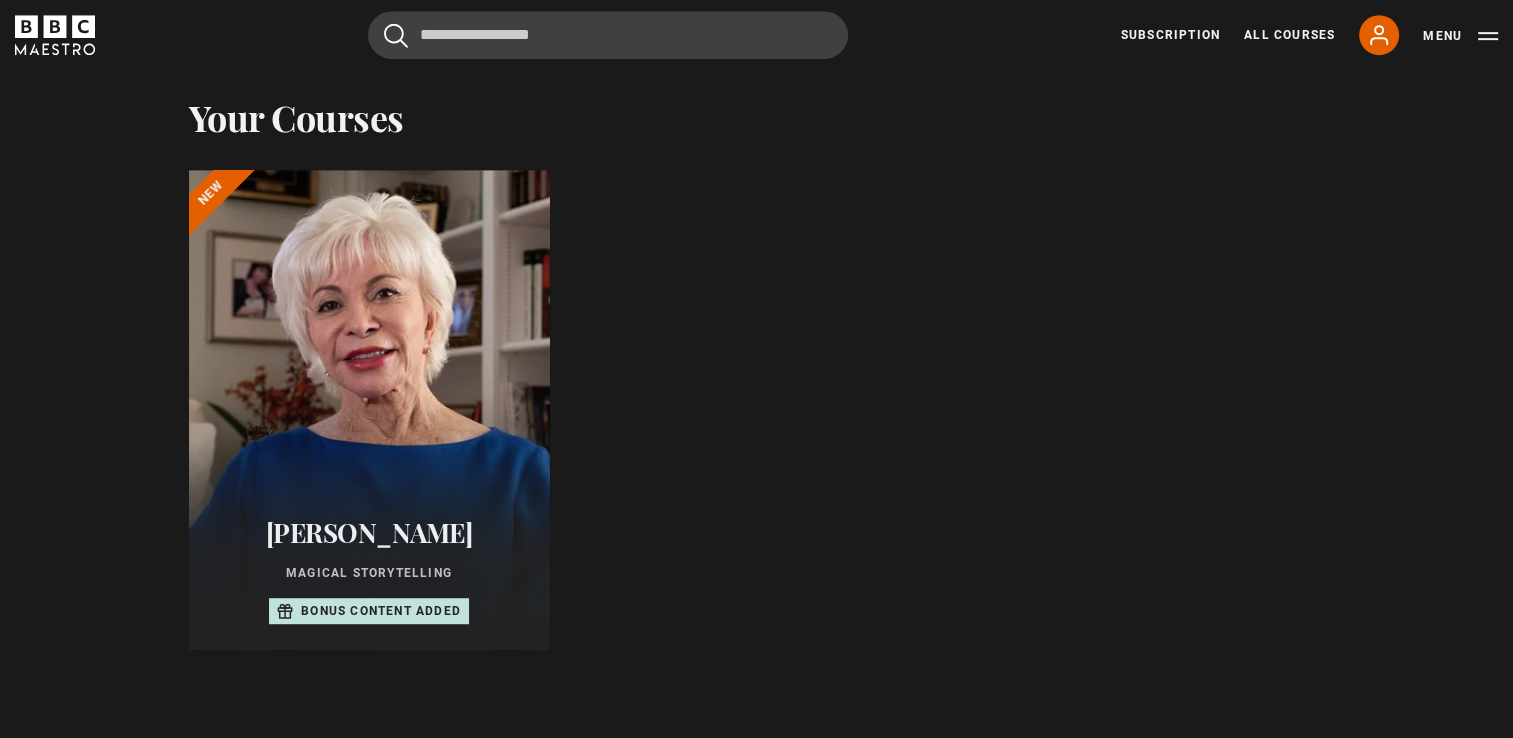 scroll, scrollTop: 961, scrollLeft: 0, axis: vertical 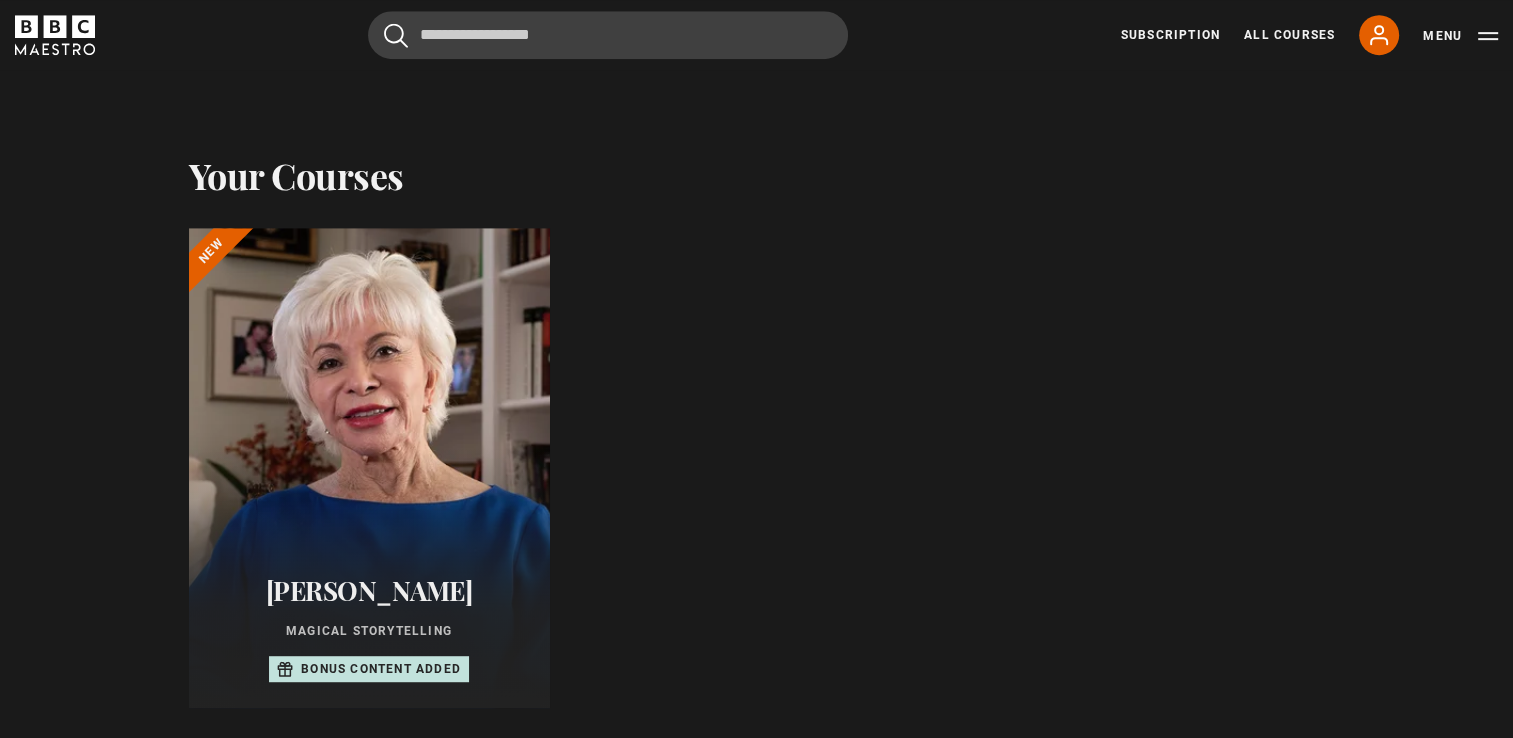 click on "Isabel Allende
Magical Storytelling
Bonus content added" at bounding box center [369, 629] 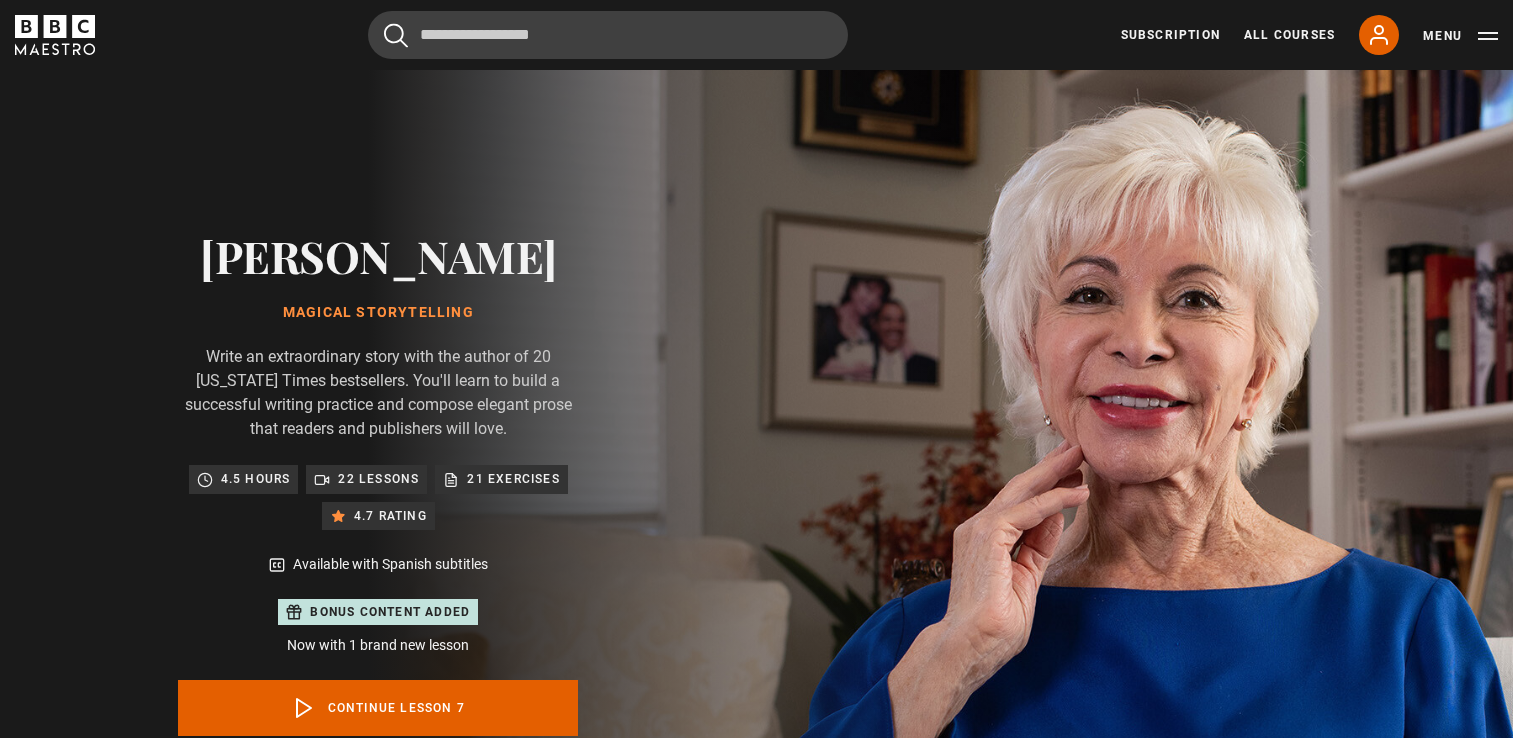 scroll, scrollTop: 977, scrollLeft: 0, axis: vertical 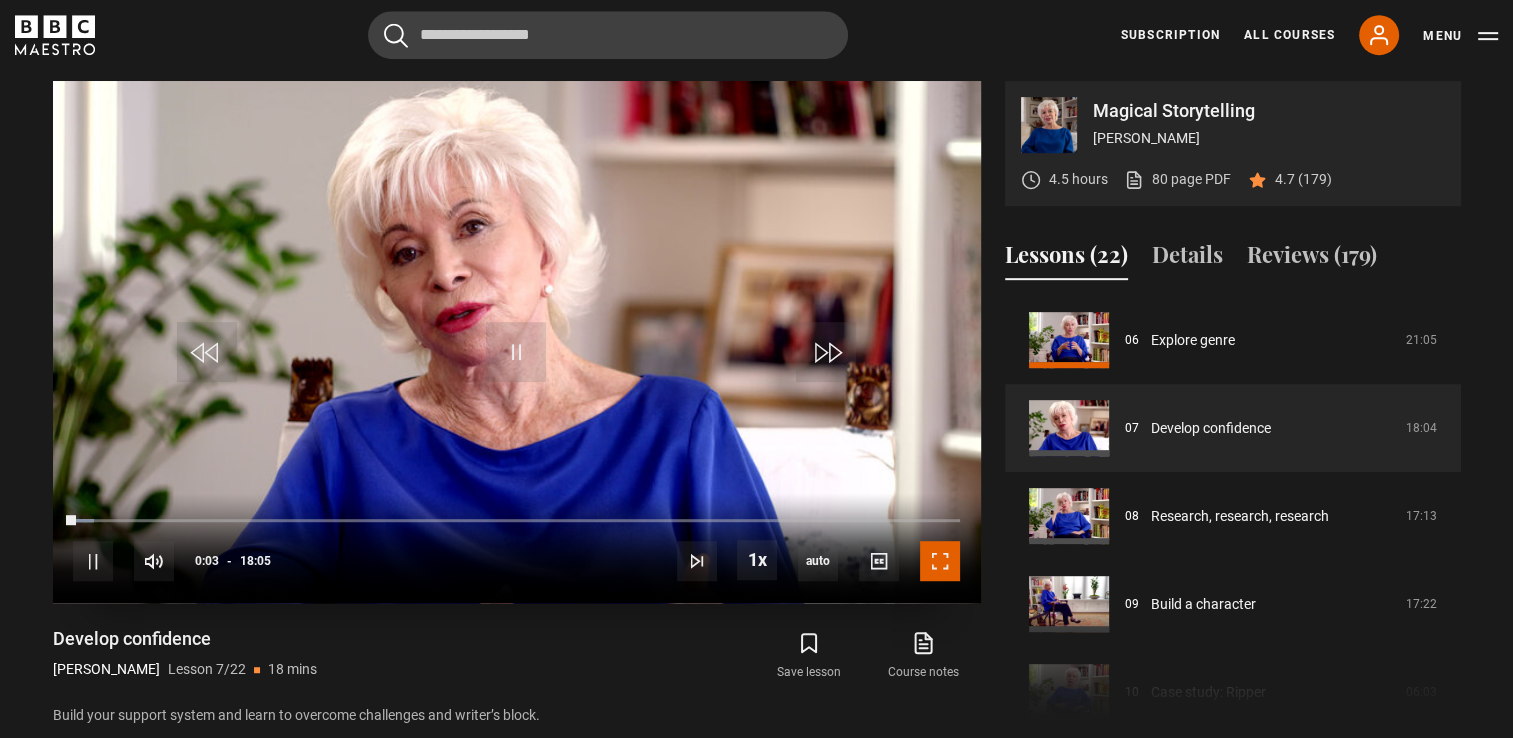 click at bounding box center [940, 561] 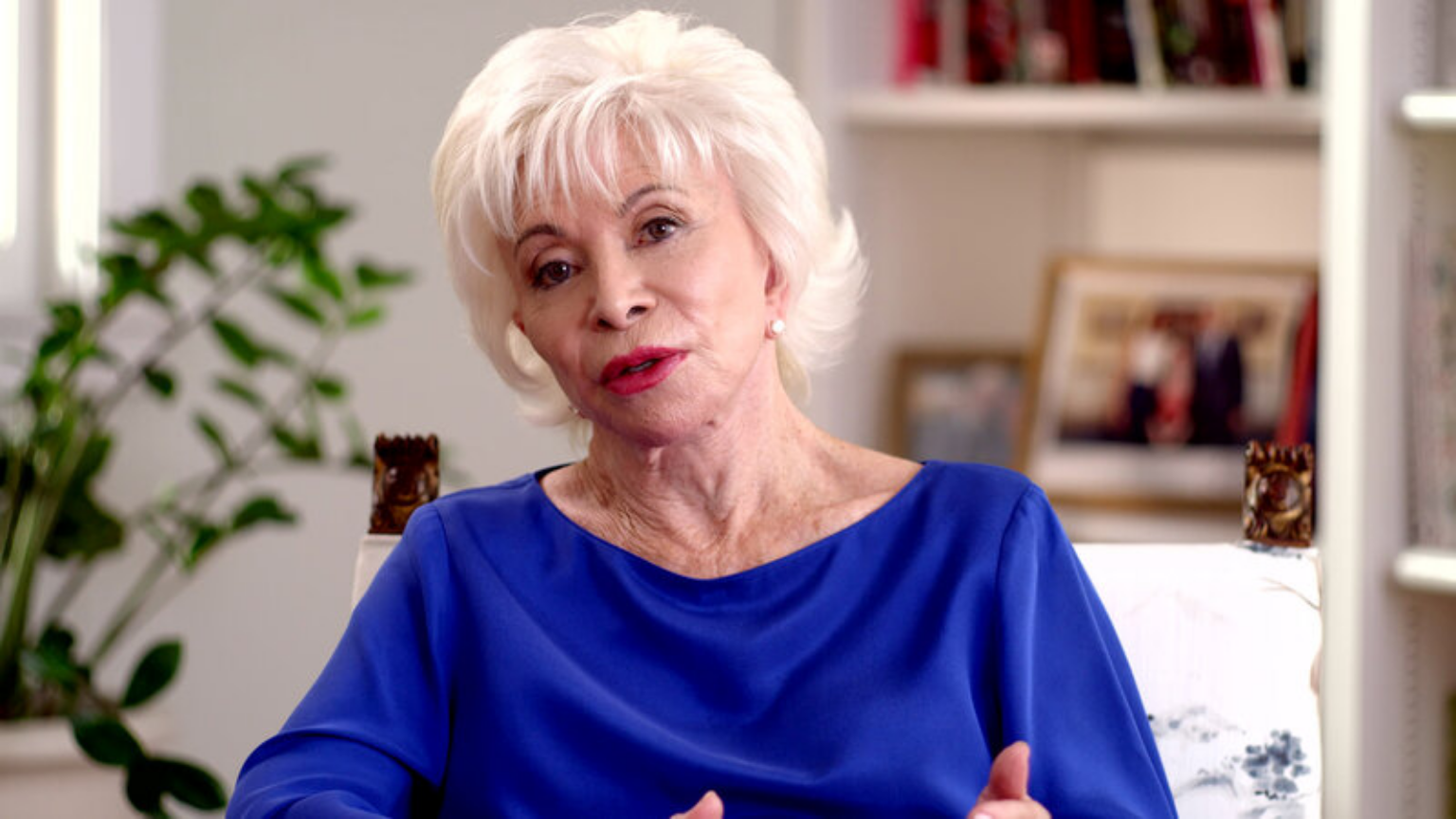 click at bounding box center [728, 410] 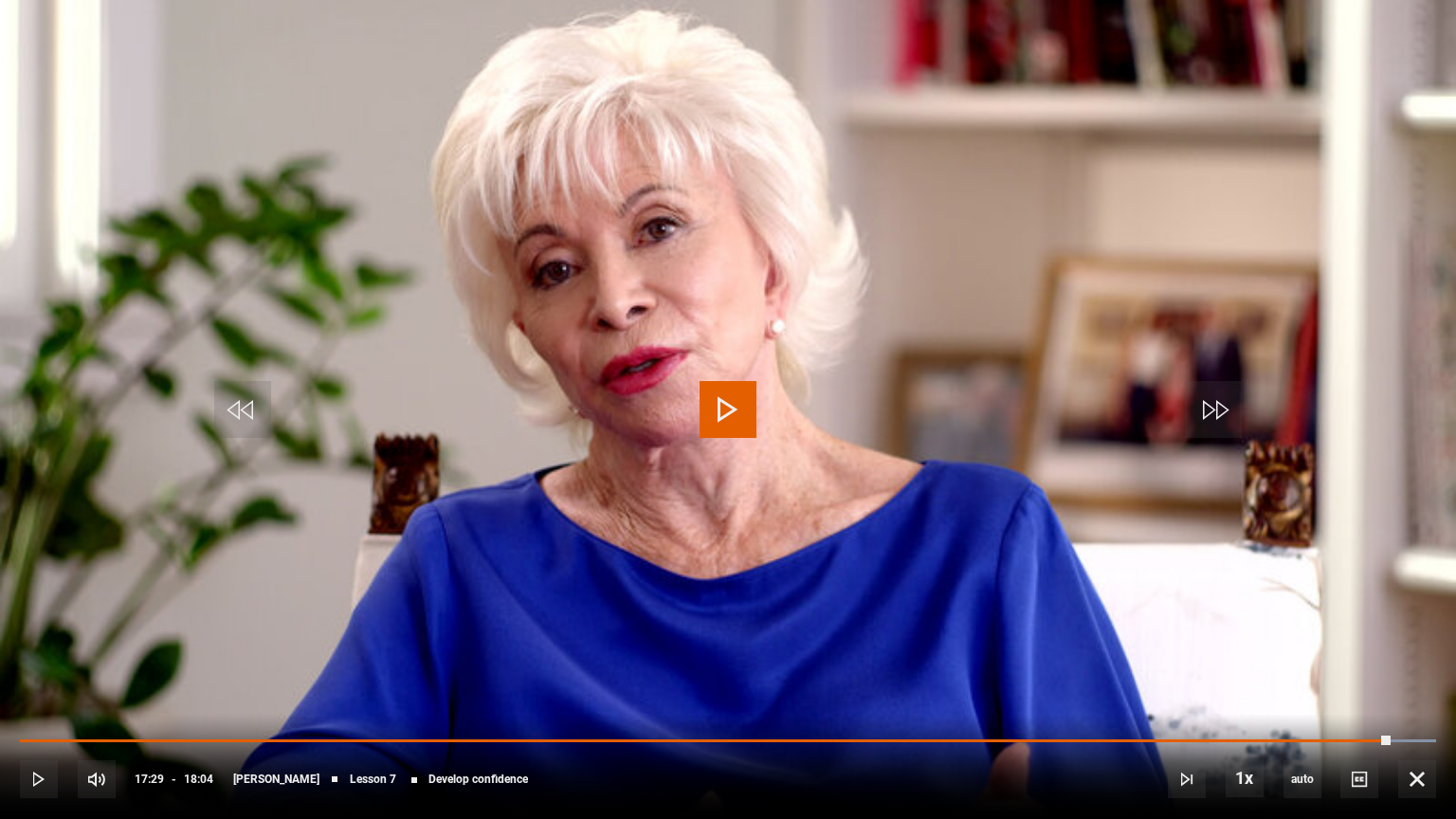 click at bounding box center (728, 410) 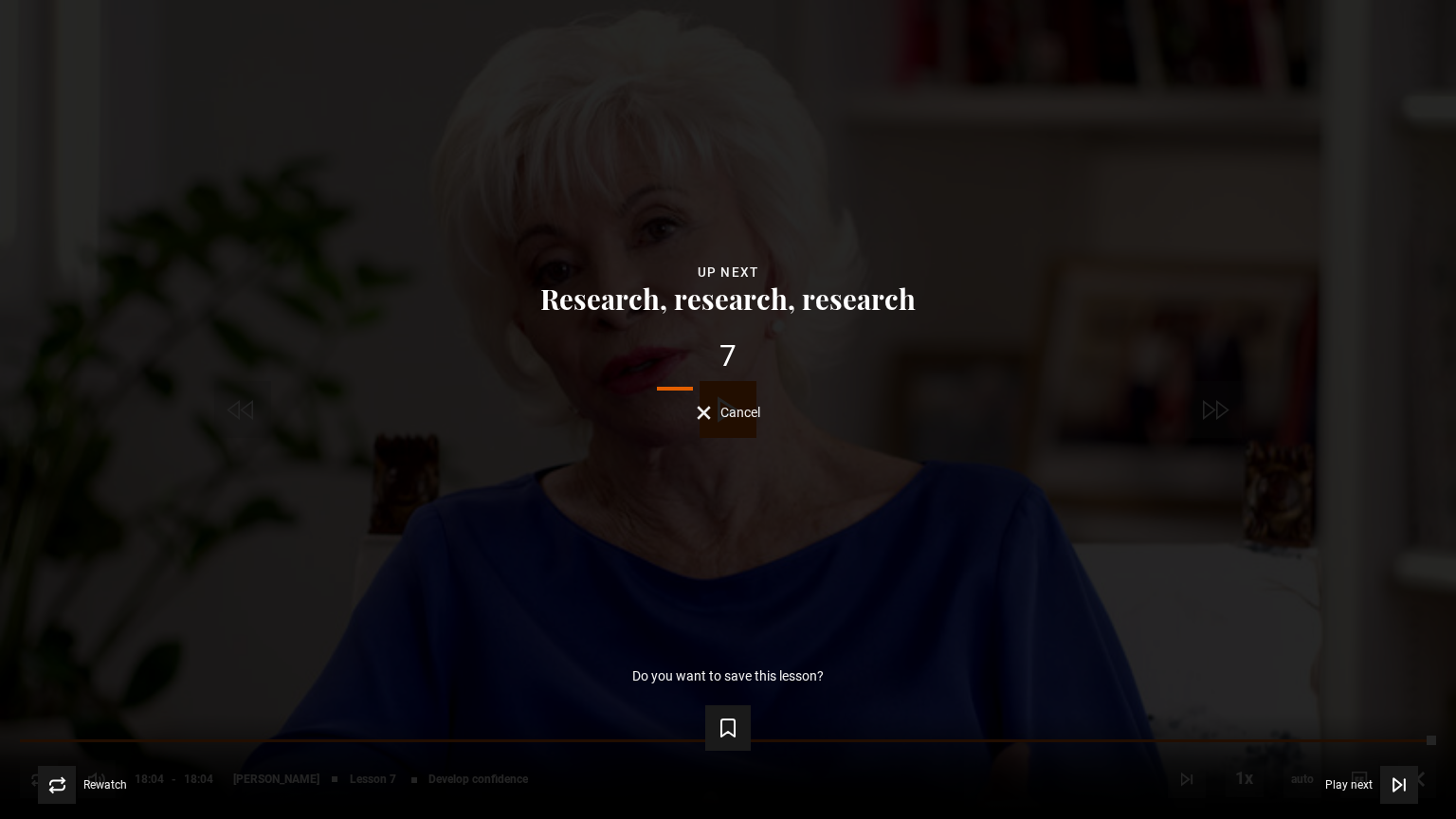 click on "Cancel" at bounding box center [728, 412] 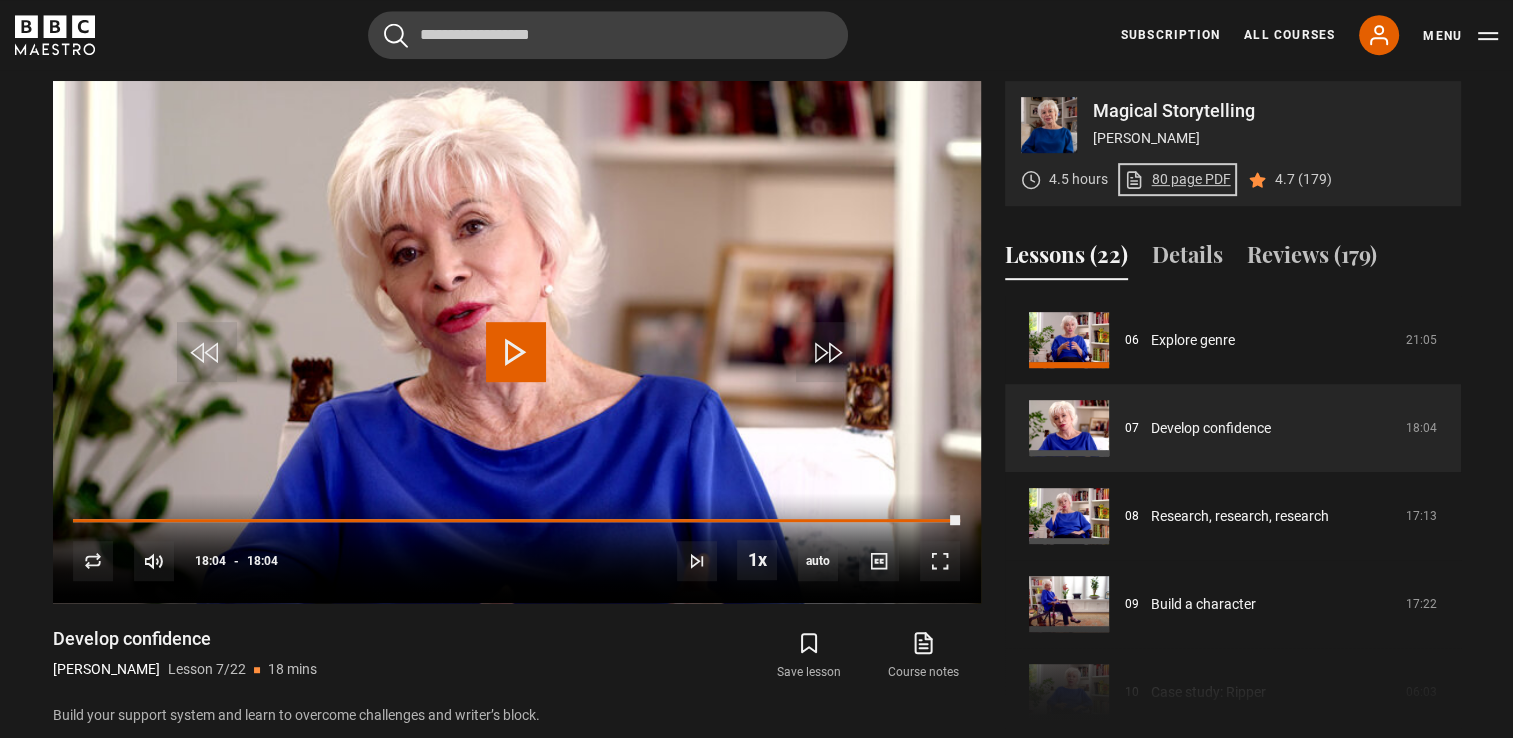 click on "80 page PDF
(opens in new tab)" at bounding box center [1177, 179] 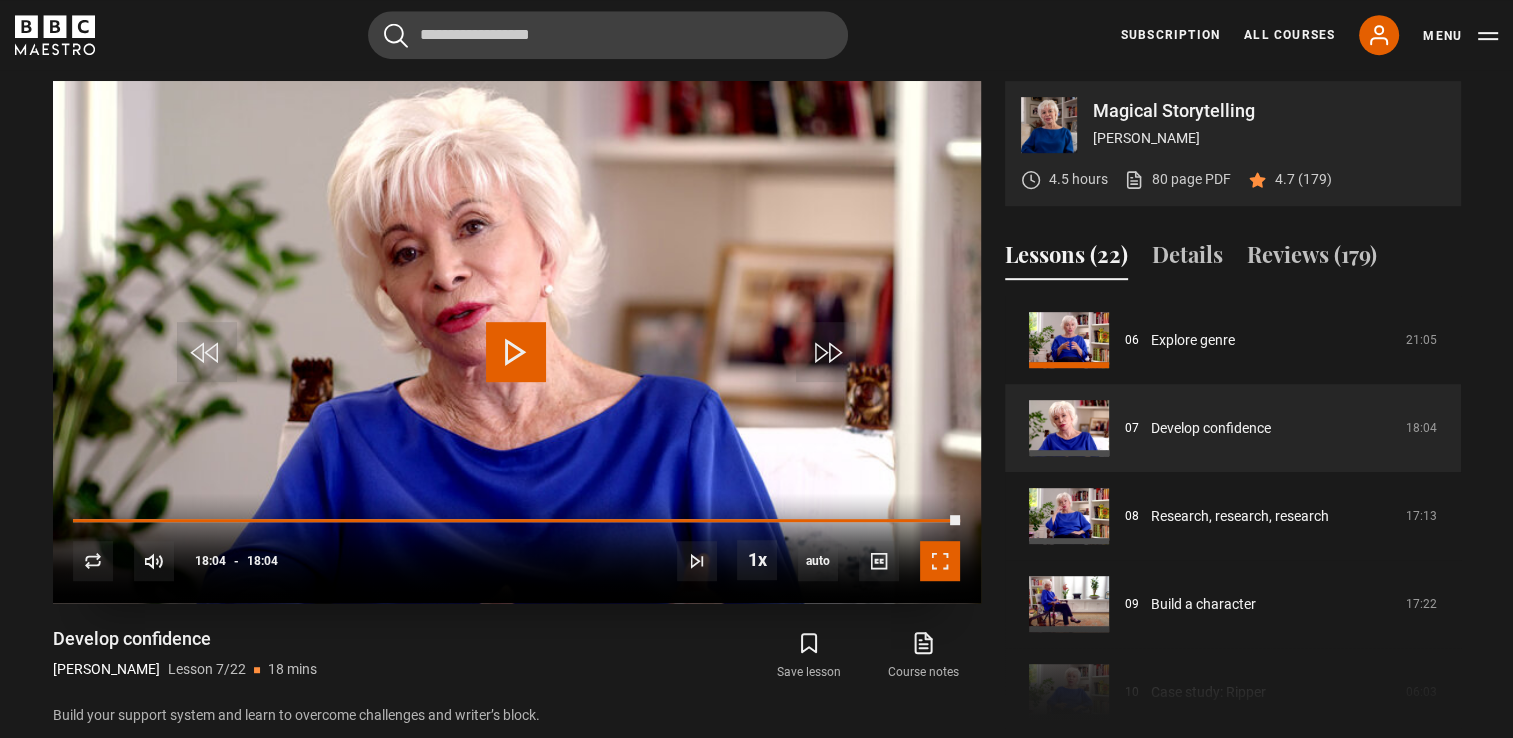 click at bounding box center [940, 561] 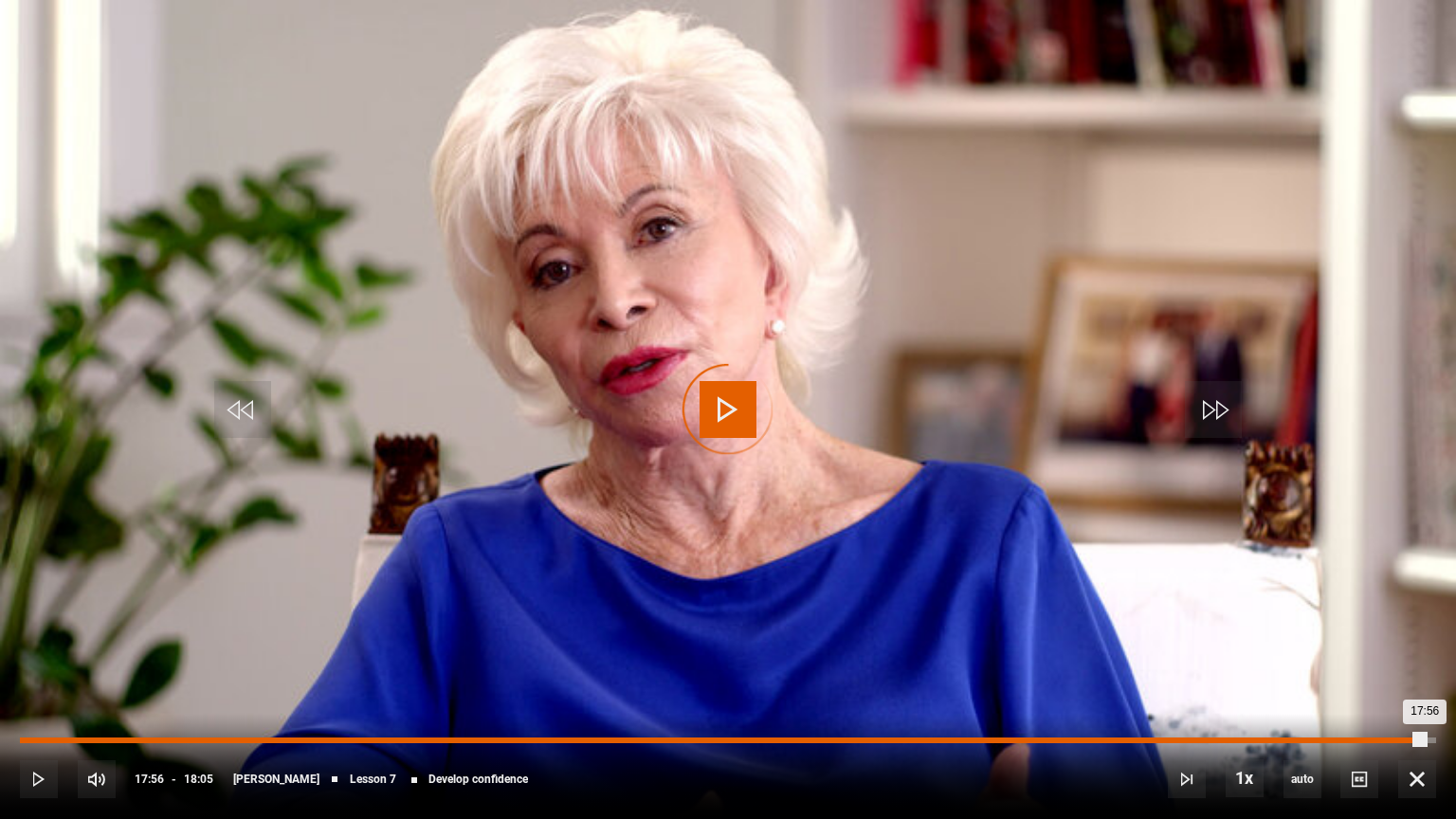 drag, startPoint x: 1425, startPoint y: 739, endPoint x: 1414, endPoint y: 743, distance: 11.7046999 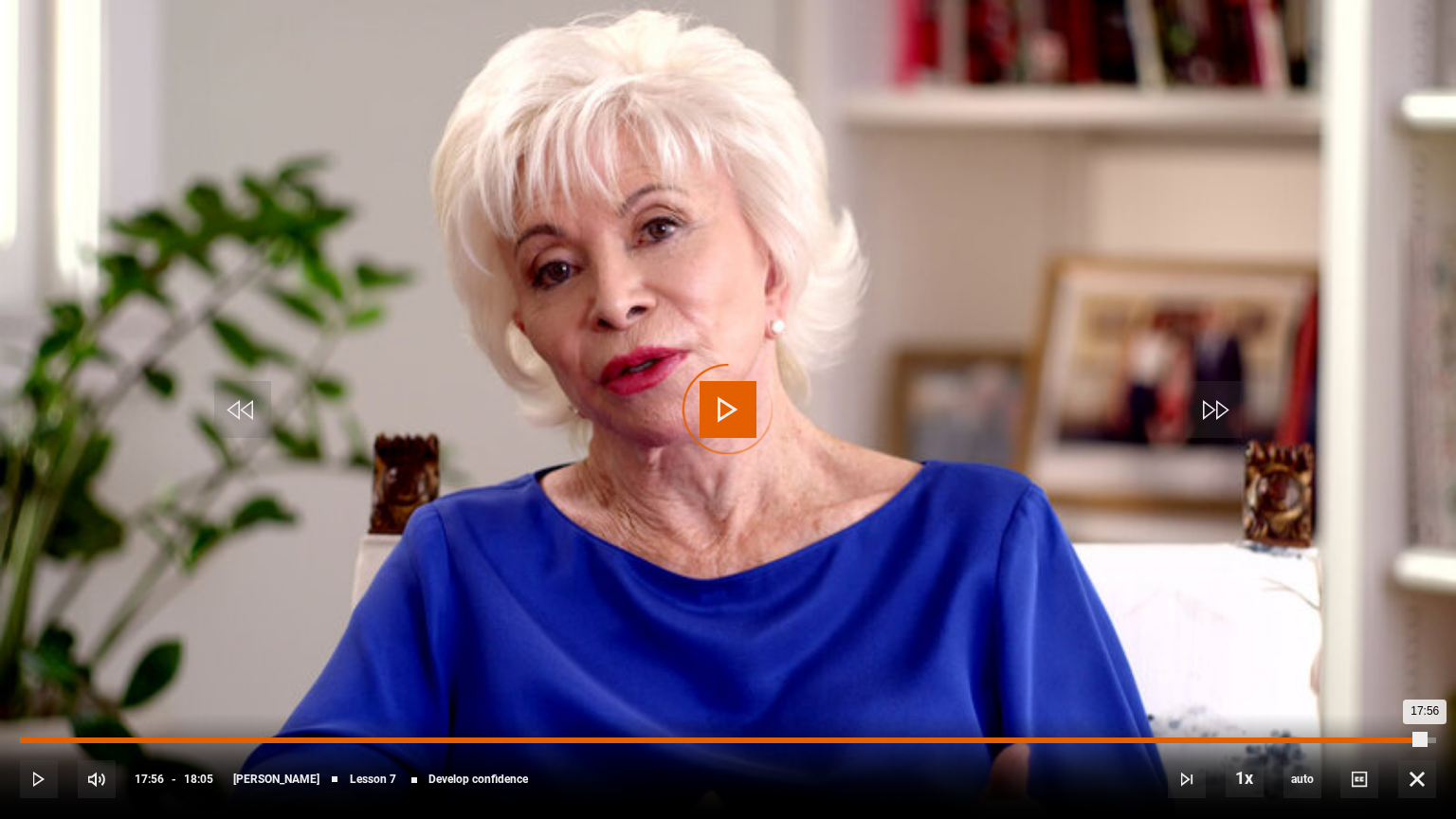 click on "Loaded :  0.00% 17:49 17:56" at bounding box center (728, 740) 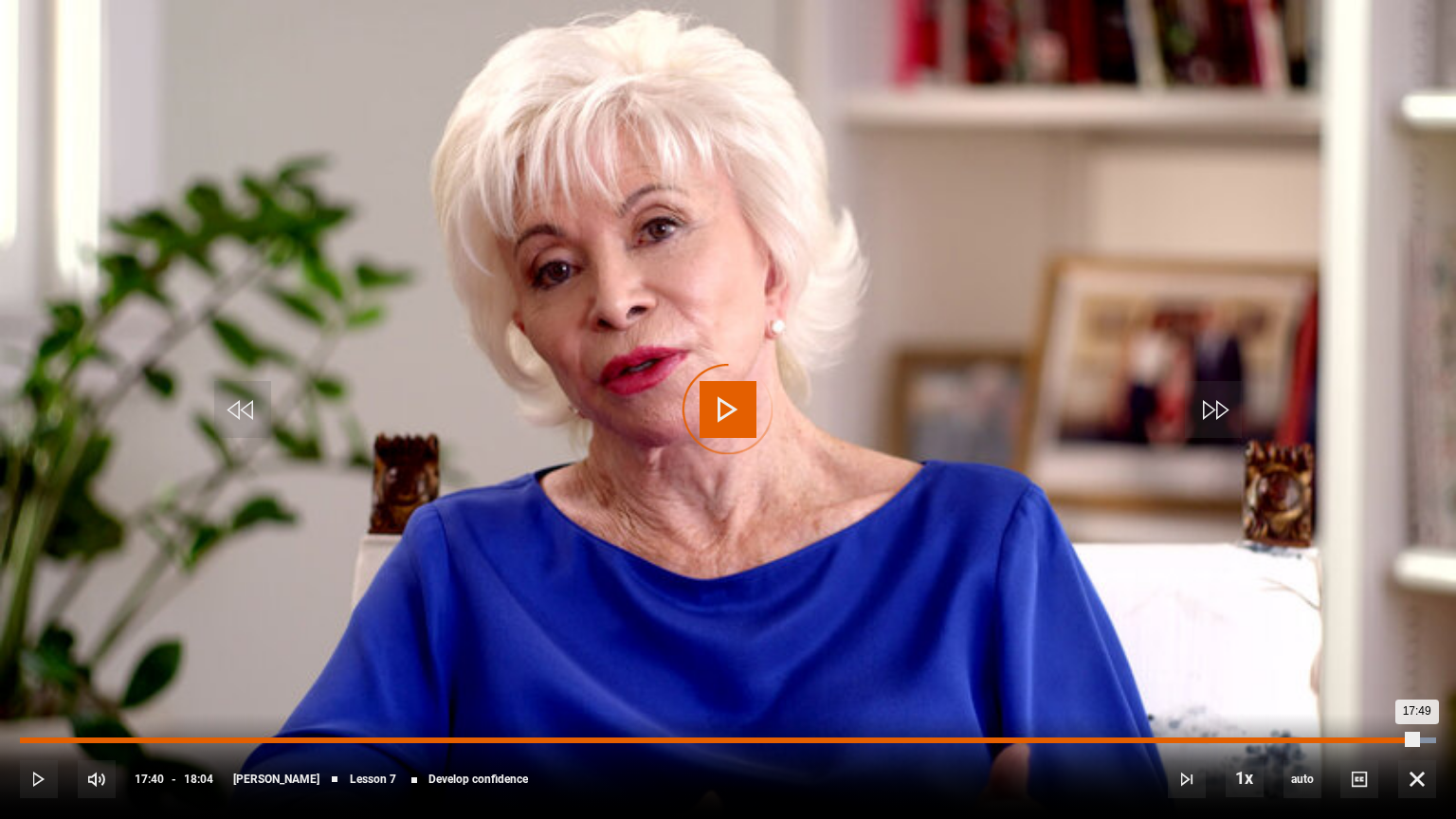 click on "17:49" at bounding box center [719, 740] 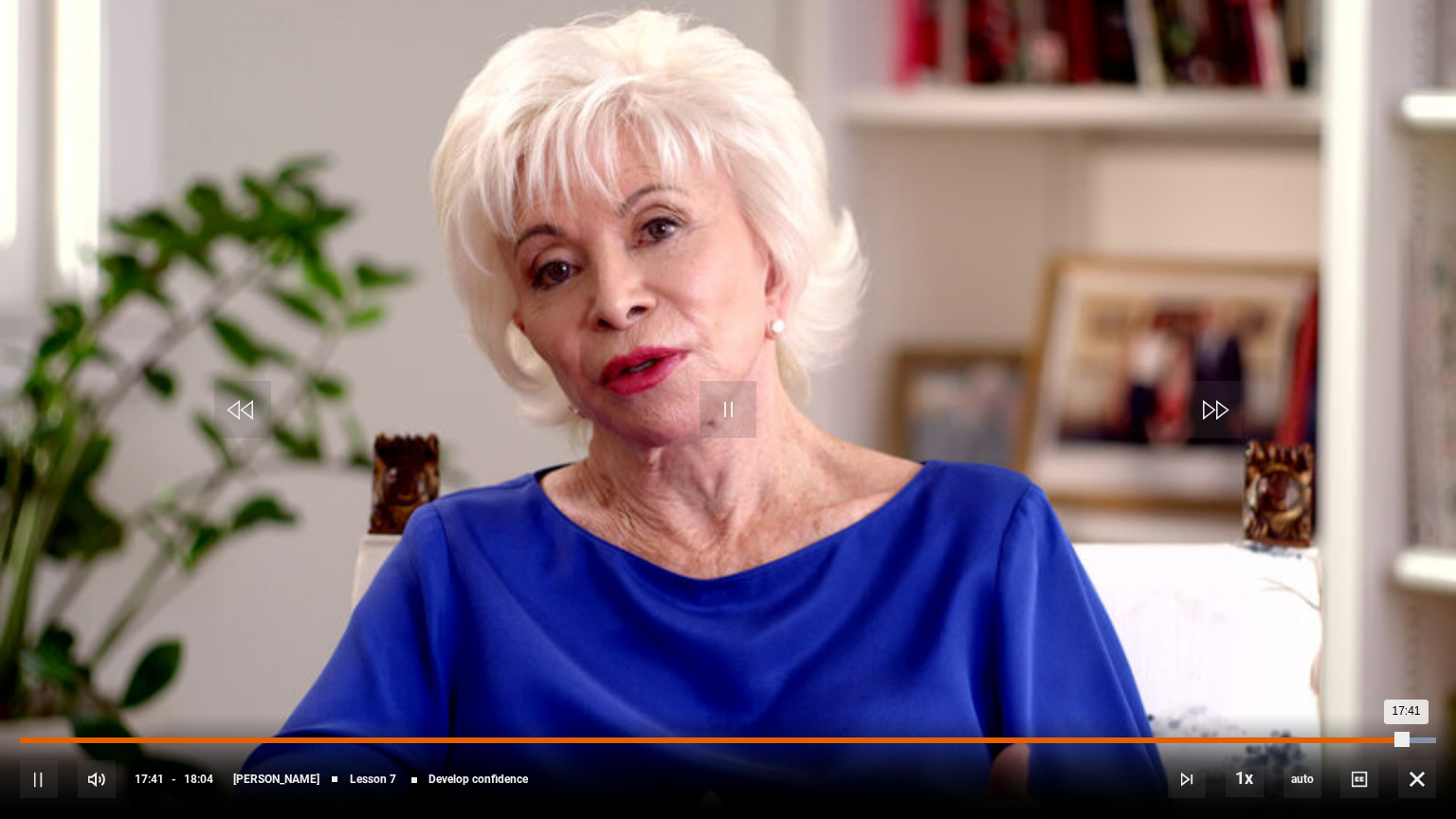 click on "Loaded :  100.00% 17:28 17:41" at bounding box center [728, 740] 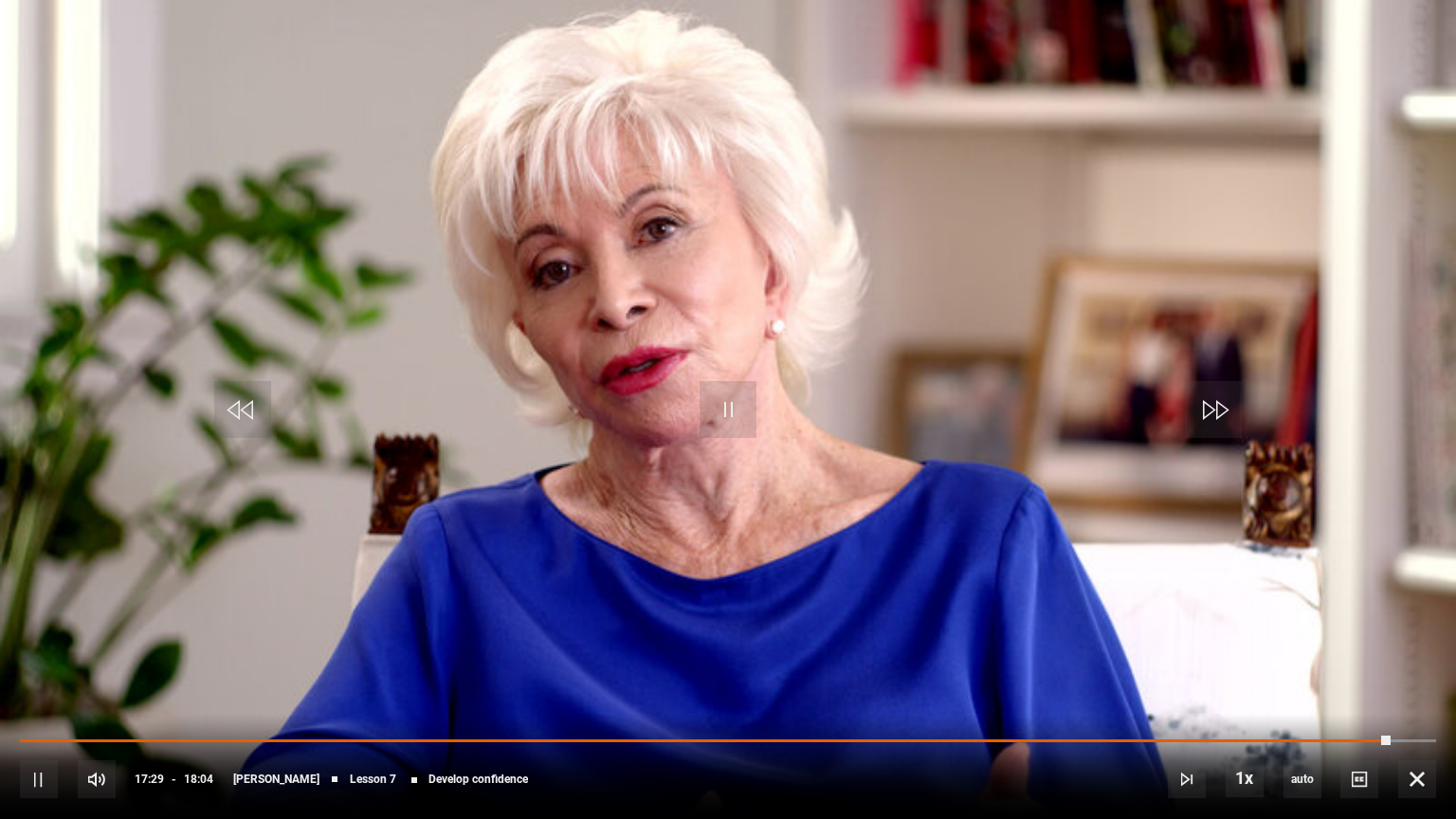 click on "10s Skip Back 10 seconds Pause 10s Skip Forward 10 seconds Loaded :  97.30% 17:19 17:29 Pause Mute Current Time  17:29 - Duration  18:04
Isabel Allende
Lesson 7
Develop confidence
1x Playback Rate 2x 1.5x 1x , selected 0.5x auto Quality 360p 720p 1080p 2160p Auto , selected Captions captions off , selected English  Captions Spanish  Captions" at bounding box center (728, 766) 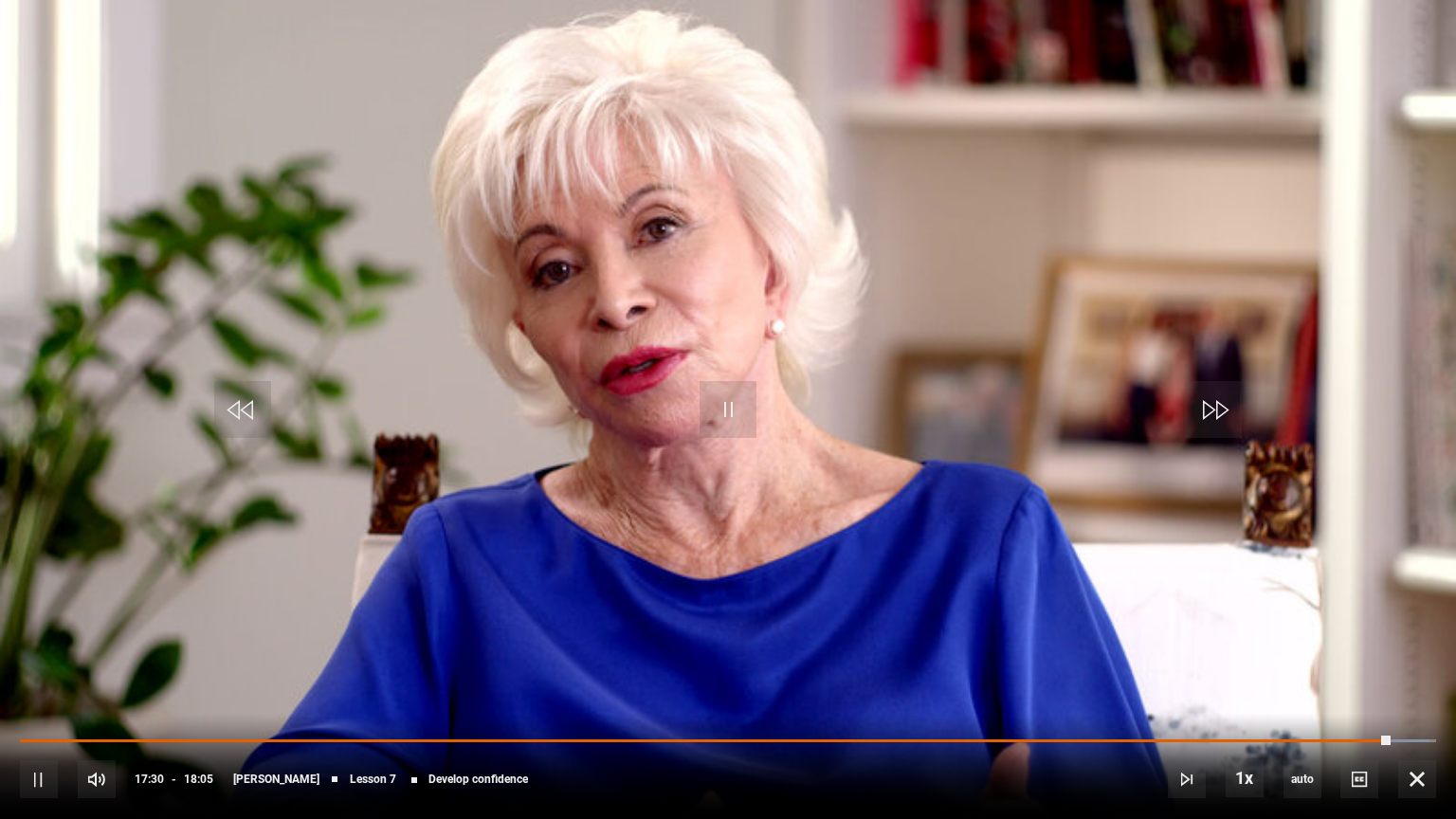 click on "10s Skip Back 10 seconds Pause 10s Skip Forward 10 seconds Loaded :  99.54% 17:07 17:30 Pause Mute Current Time  17:30 - Duration  18:05
Isabel Allende
Lesson 7
Develop confidence
1x Playback Rate 2x 1.5x 1x , selected 0.5x auto Quality 360p 720p 1080p 2160p Auto , selected Captions captions off , selected English  Captions Spanish  Captions" at bounding box center (728, 766) 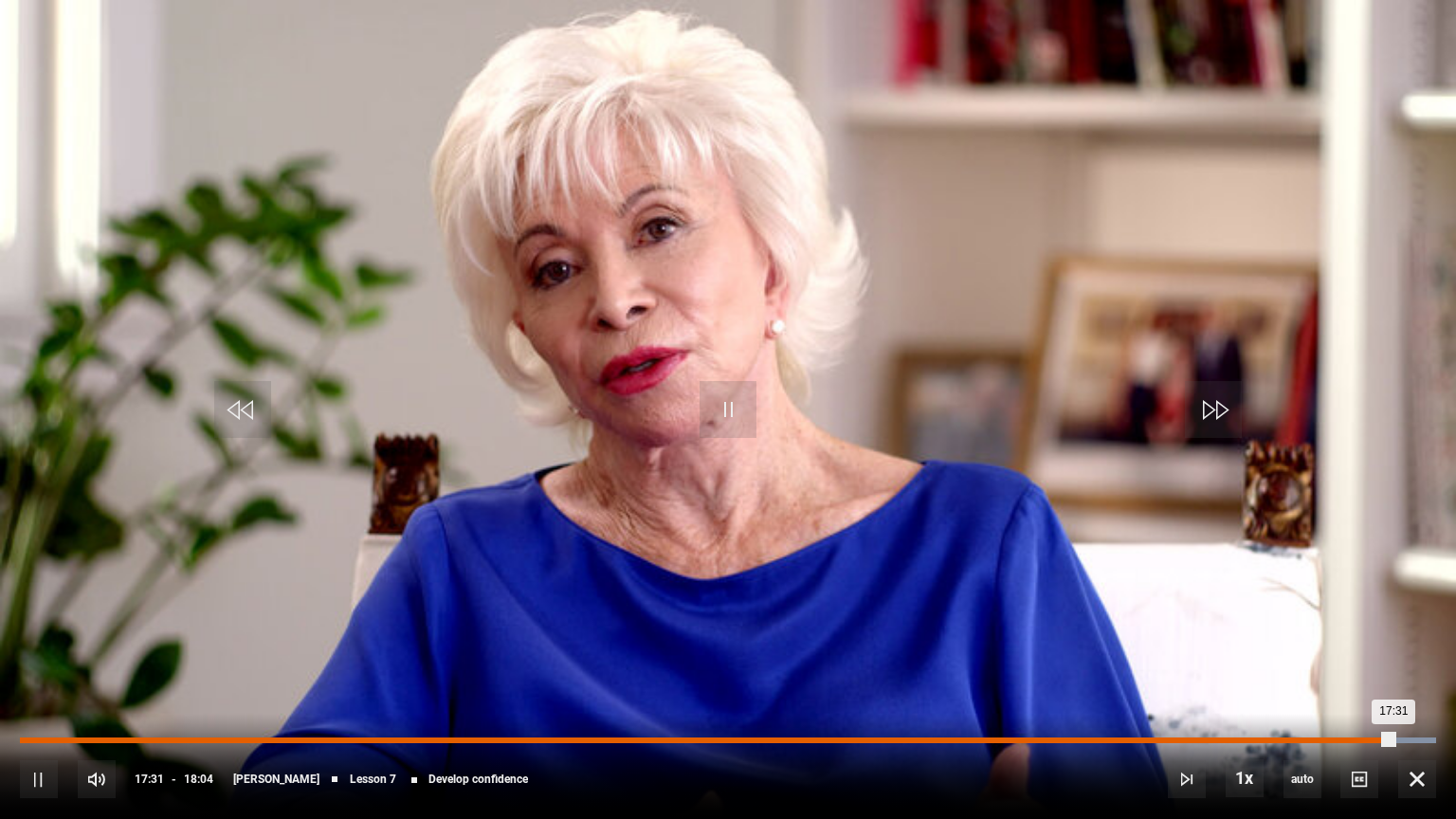click on "Loaded :  100.00% 17:04 17:31" at bounding box center (728, 740) 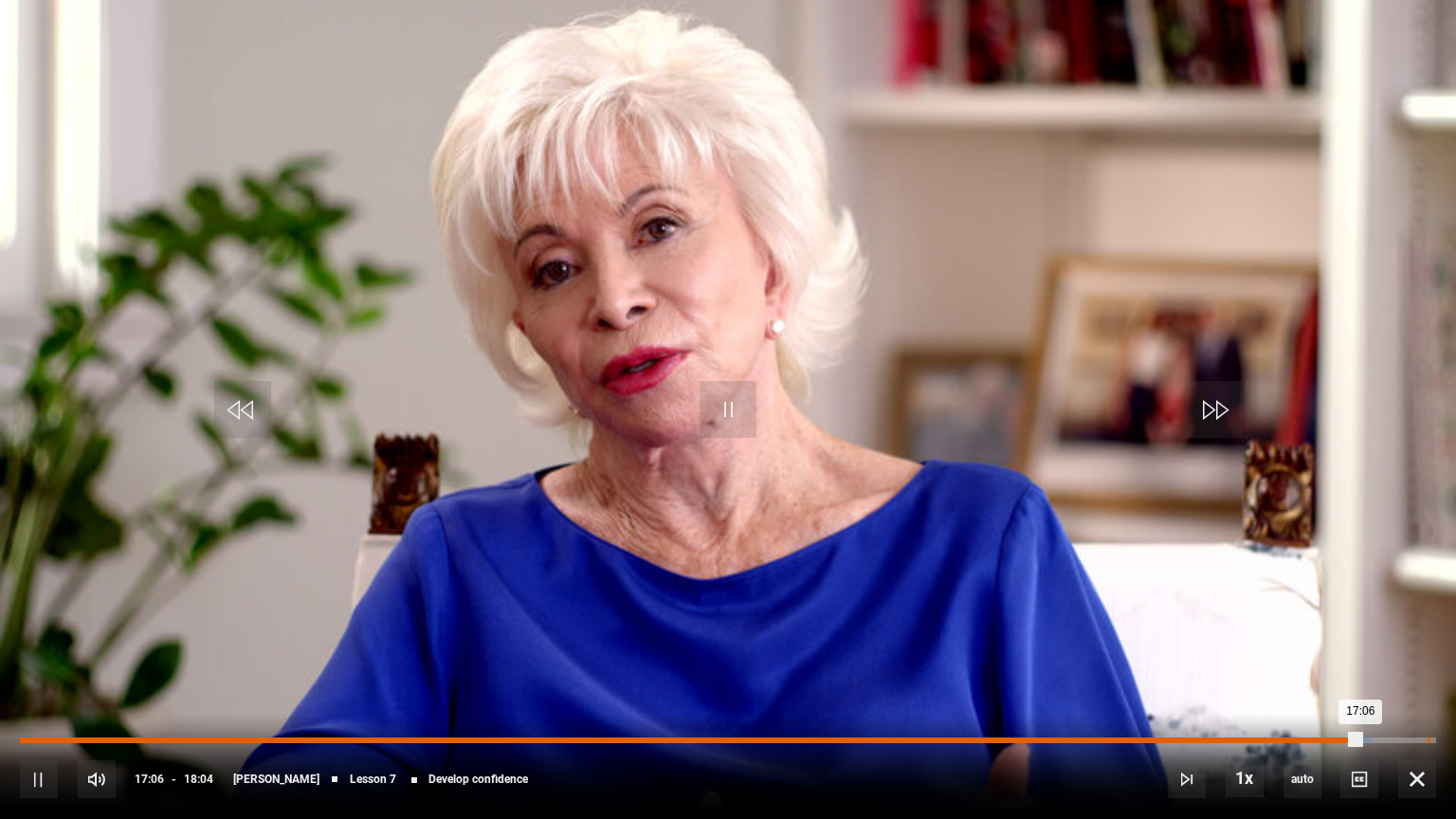 click on "17:57" at bounding box center (1429, 740) 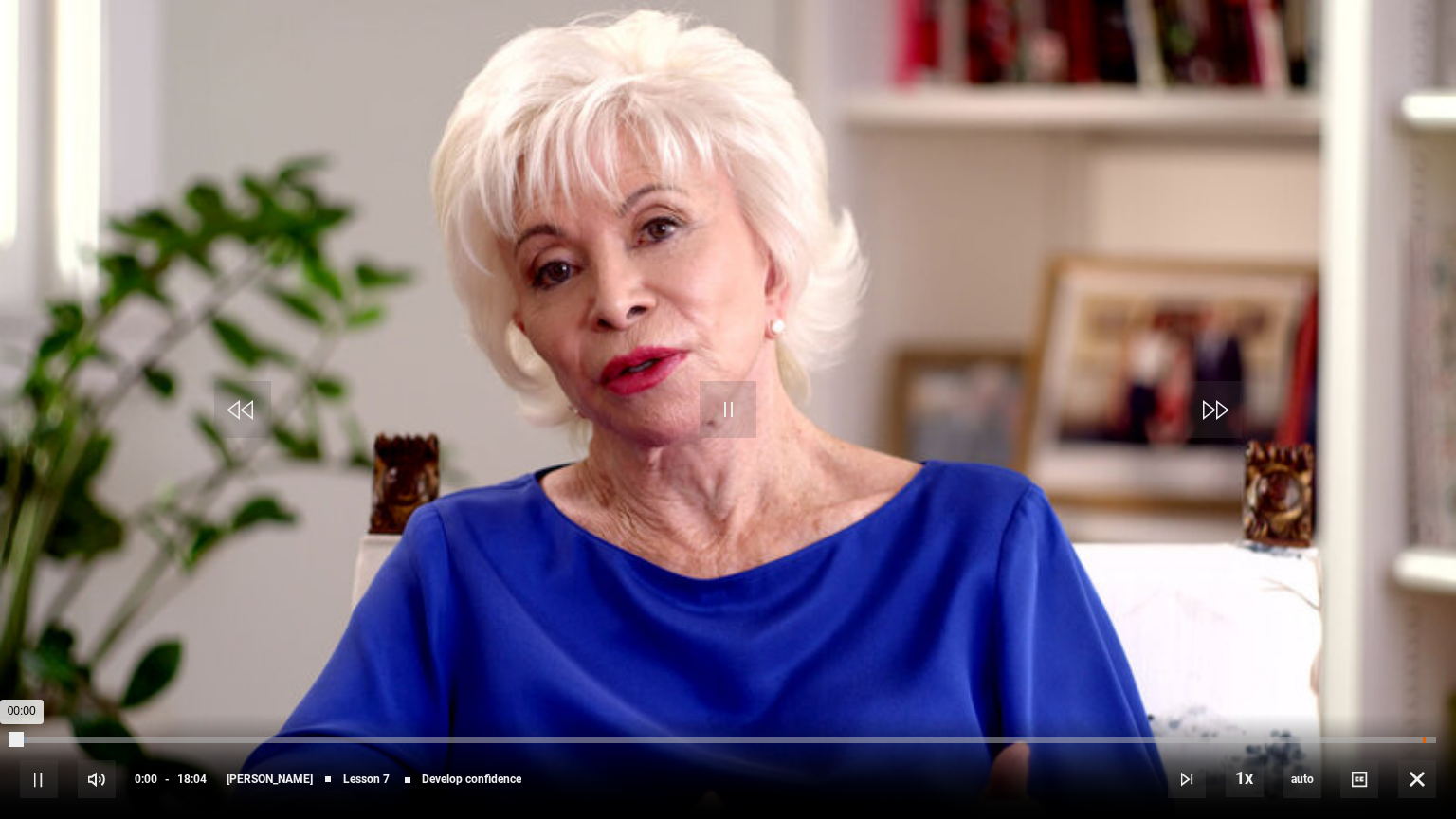 click on "17:54" at bounding box center (1424, 740) 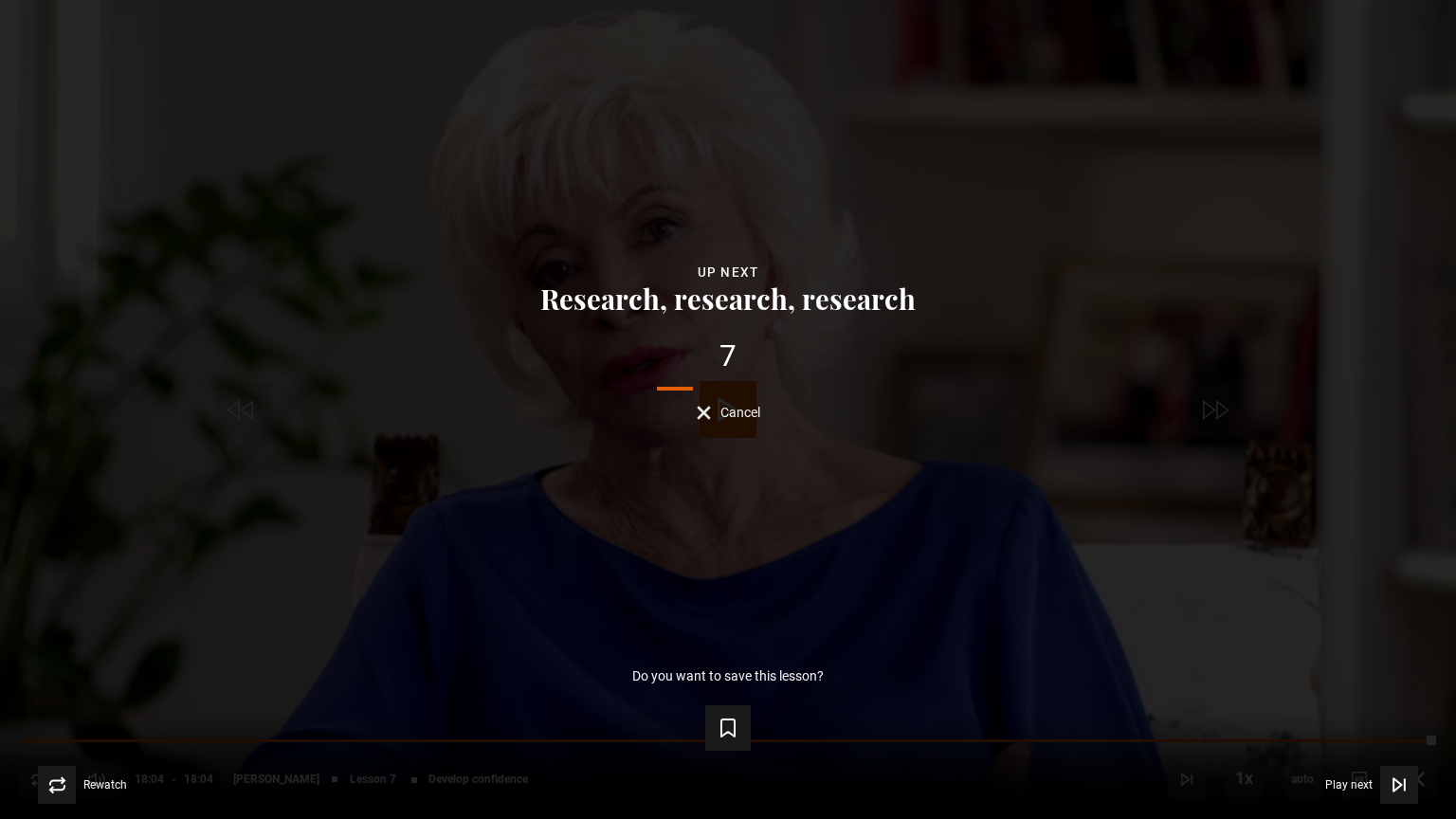 click on "Cancel" at bounding box center [728, 412] 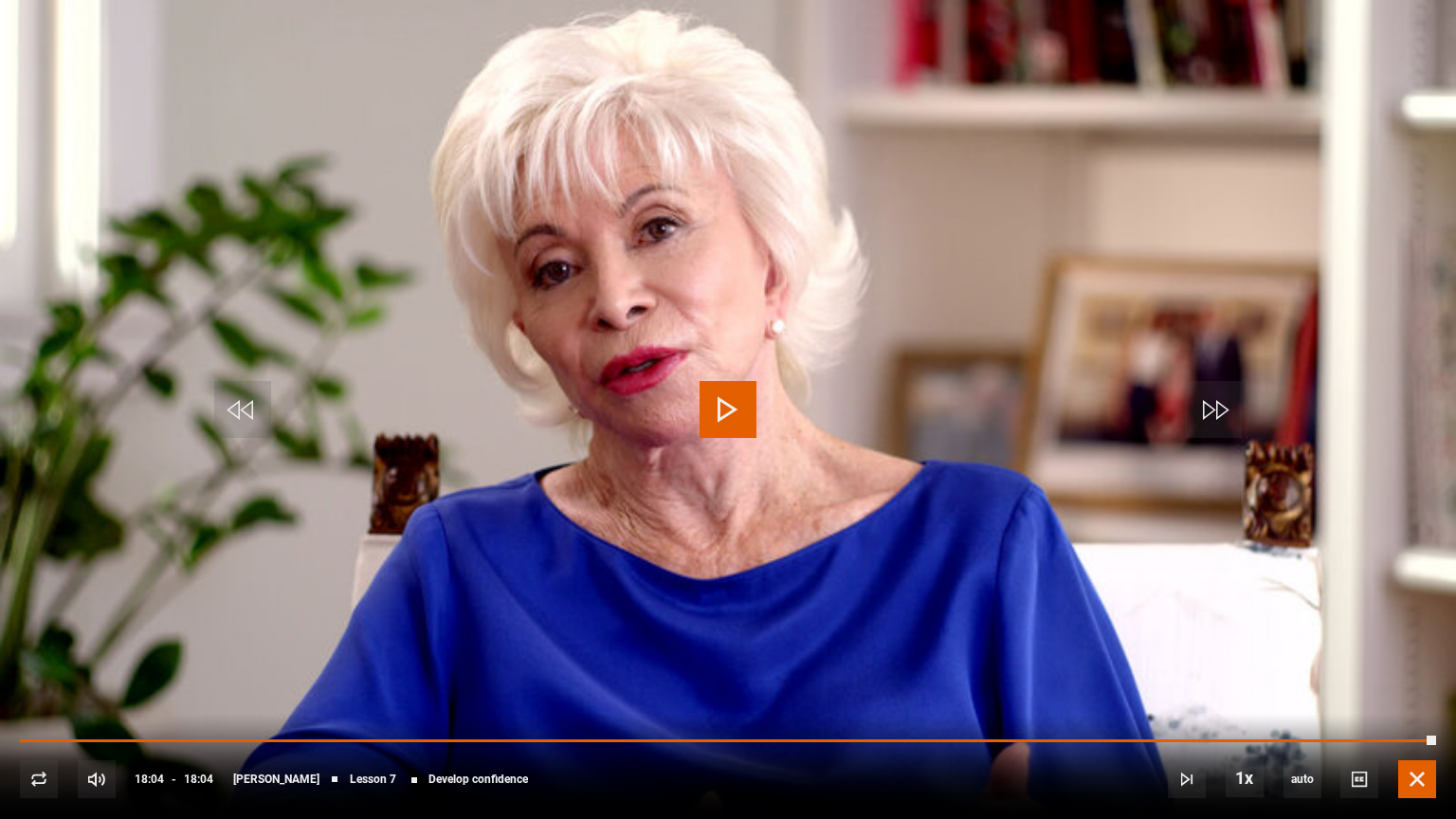 click at bounding box center (1417, 779) 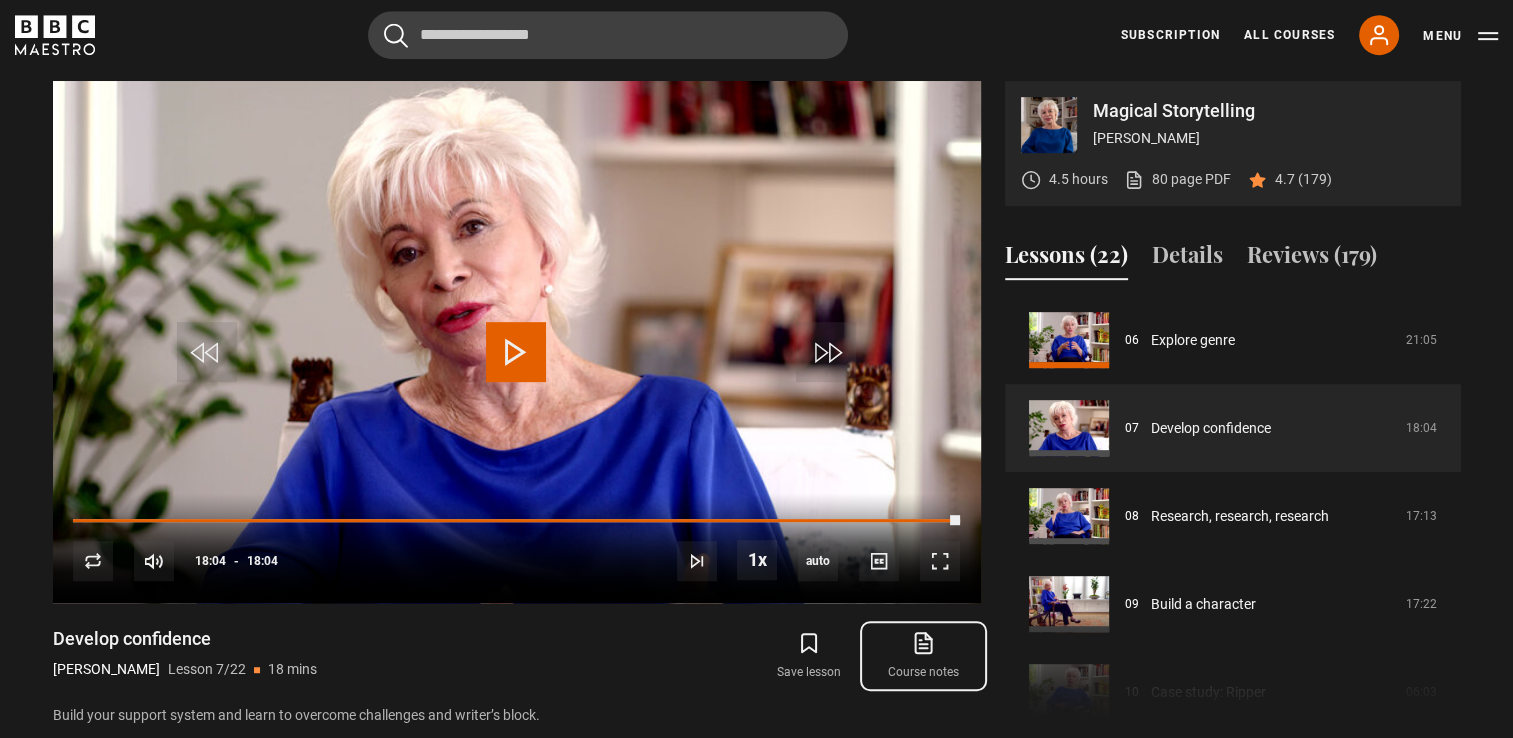 click on "Course notes
opens in new tab" at bounding box center [923, 656] 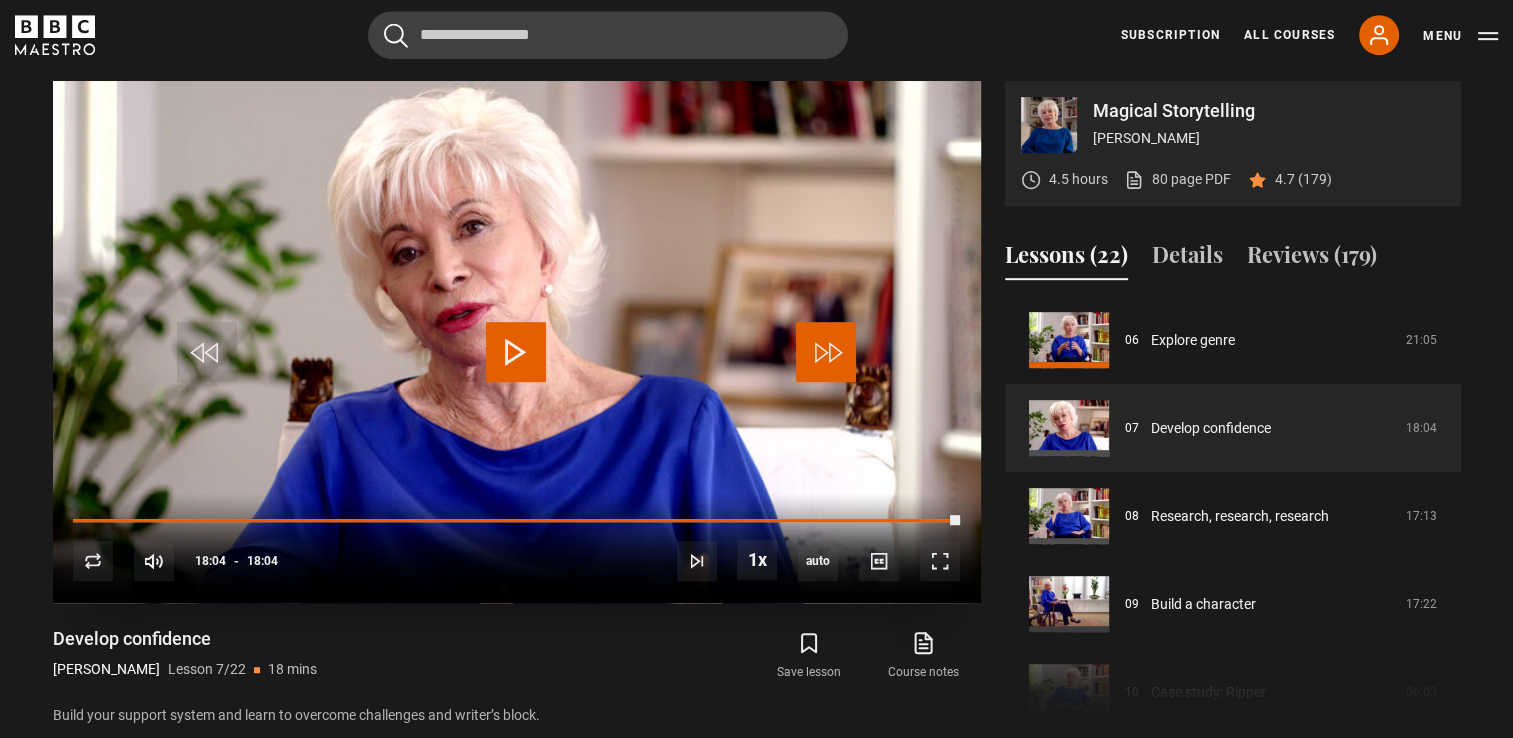 click at bounding box center [826, 352] 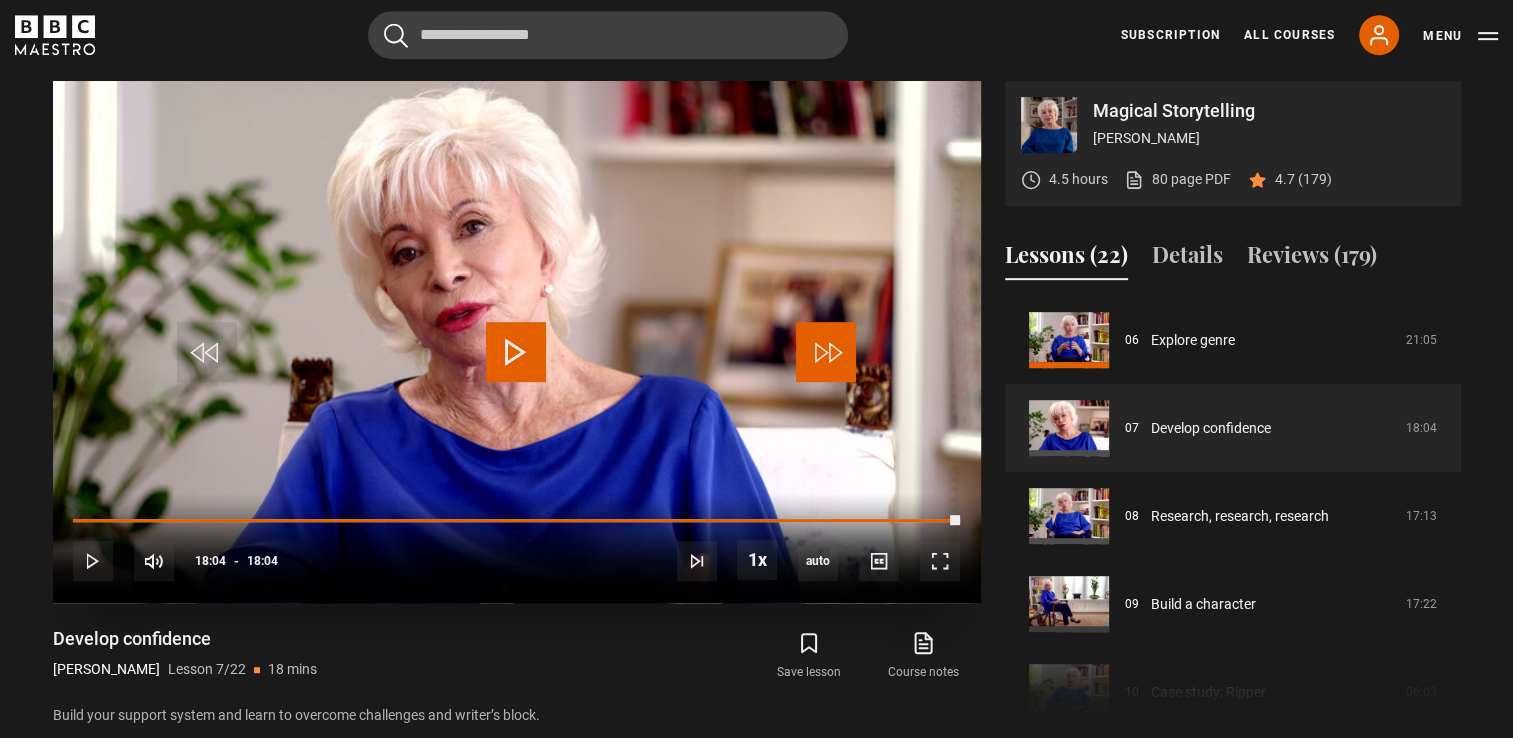 click at bounding box center [826, 352] 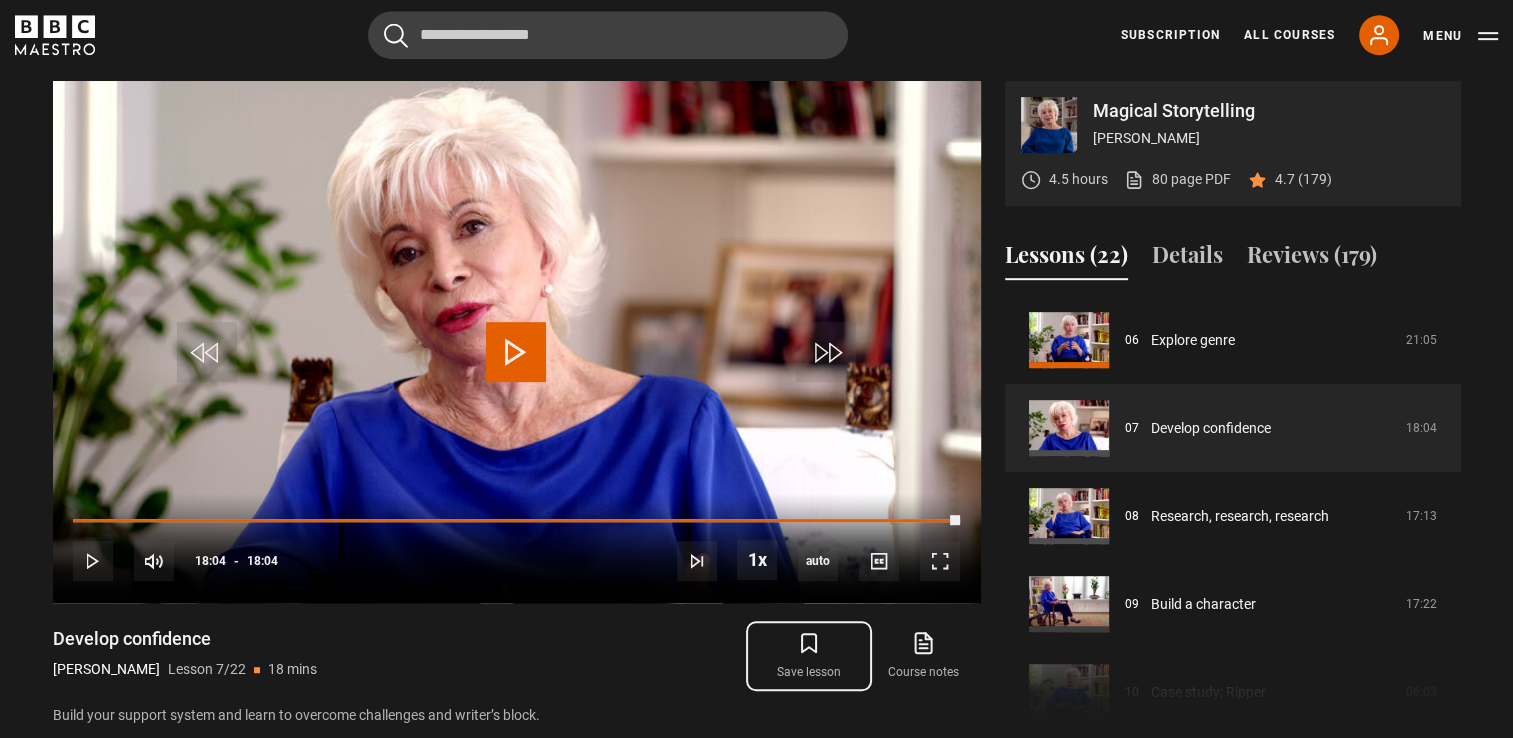 click 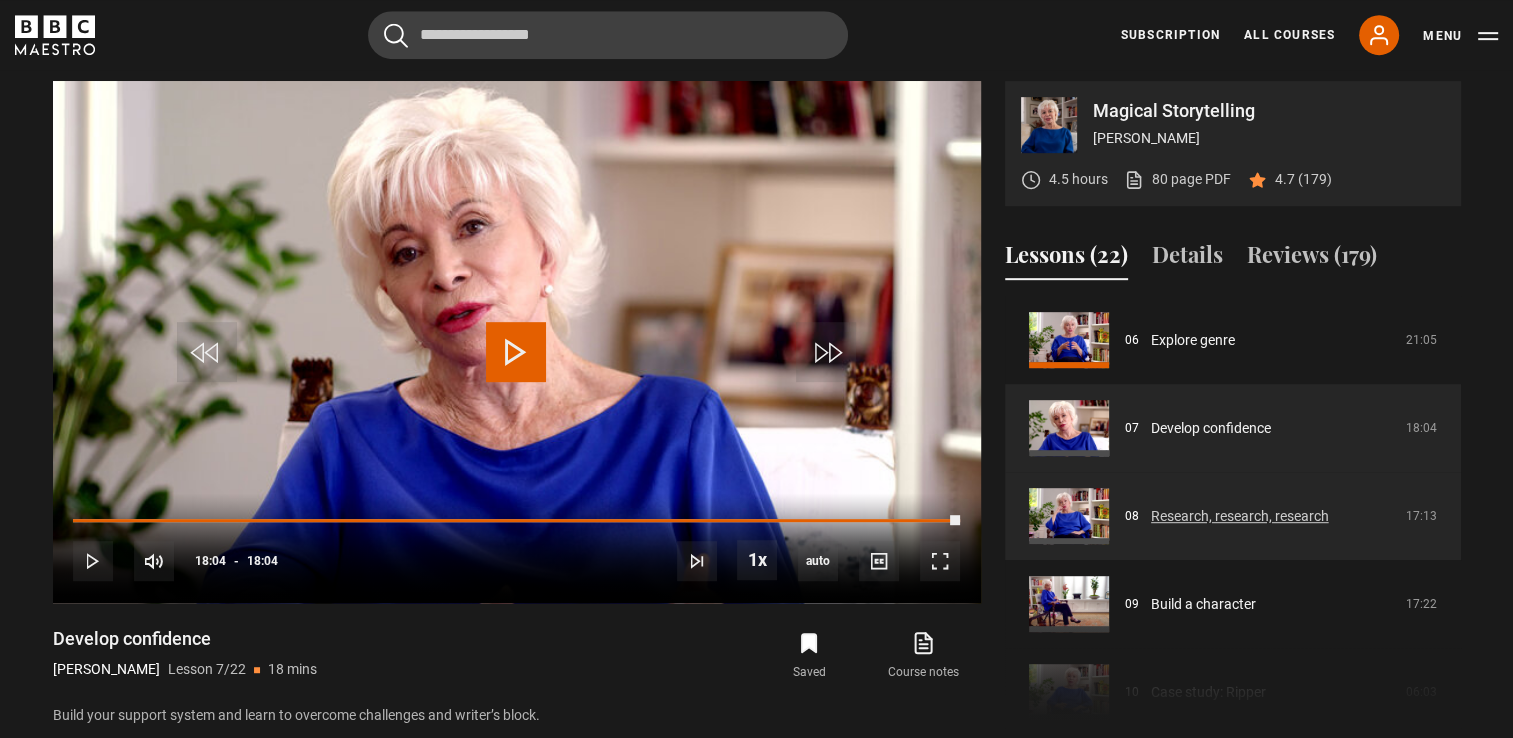 click on "Research, research, research" at bounding box center [1240, 516] 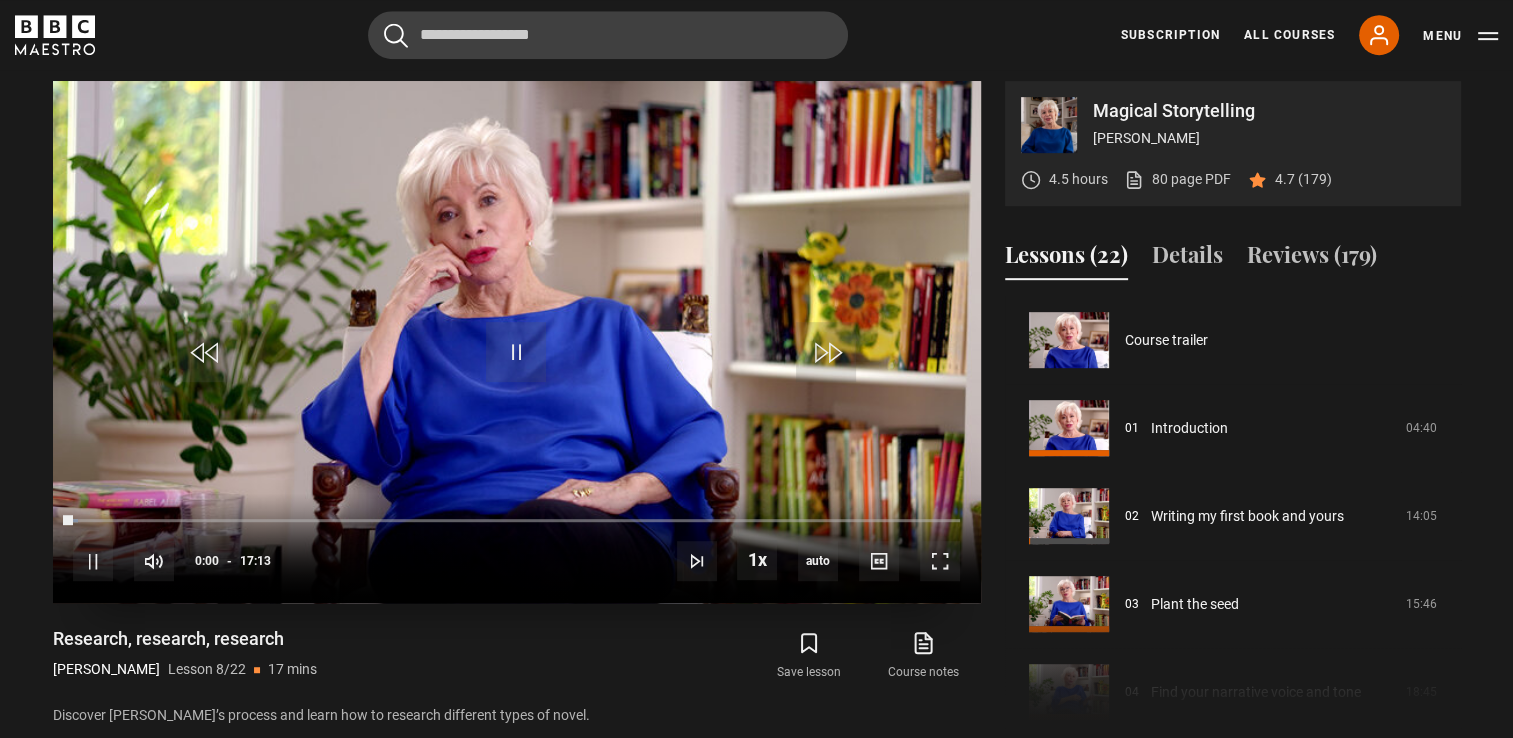 scroll, scrollTop: 977, scrollLeft: 0, axis: vertical 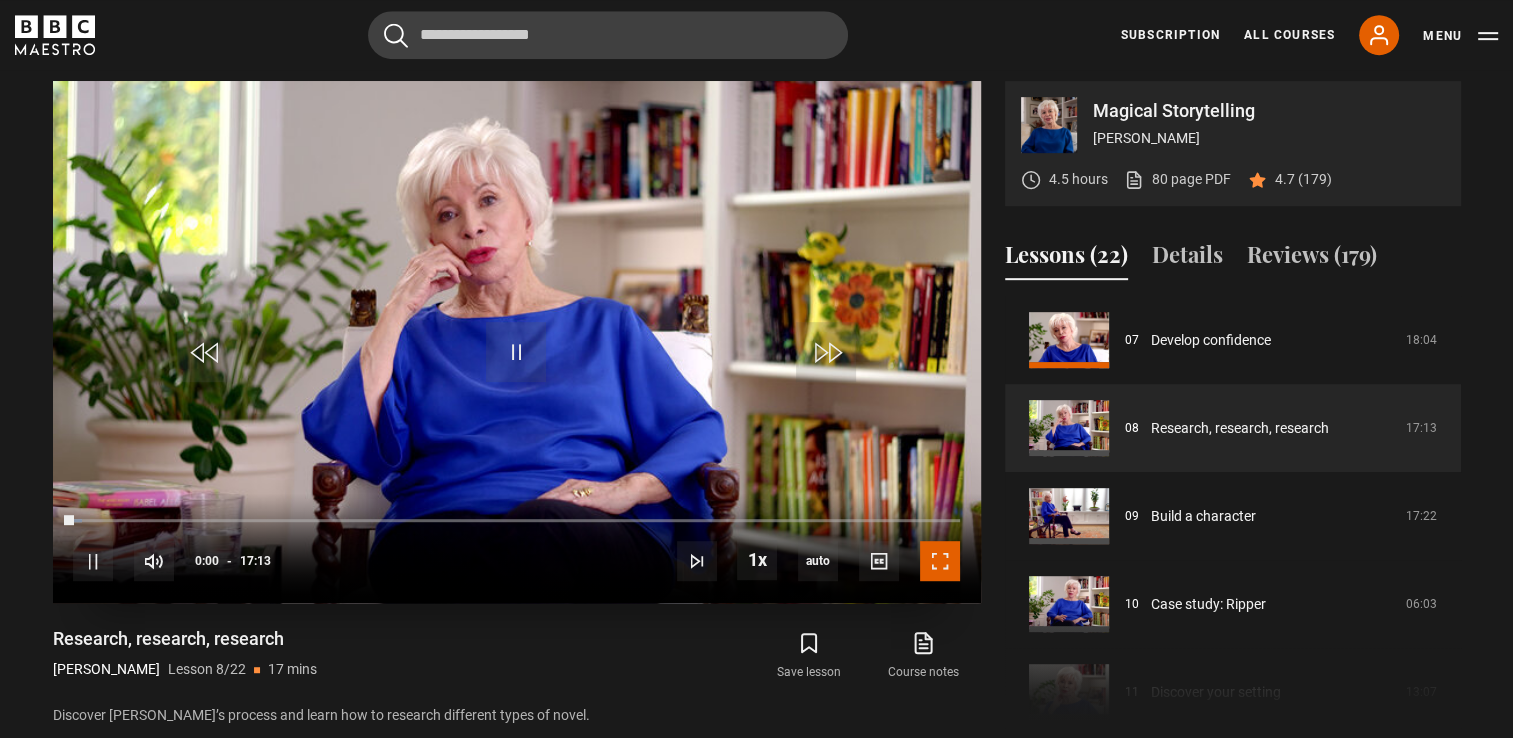 click at bounding box center [940, 561] 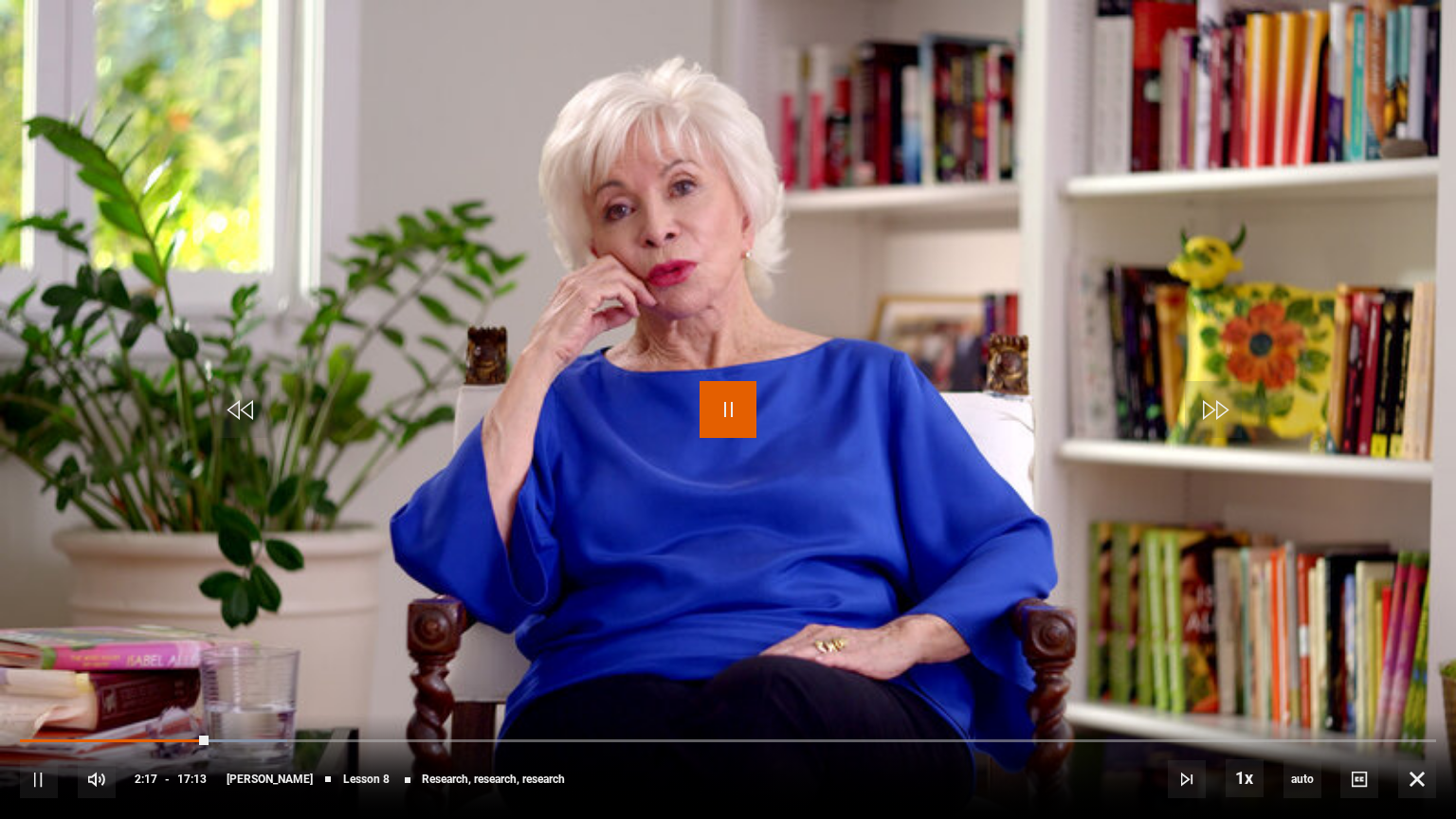 click at bounding box center (728, 410) 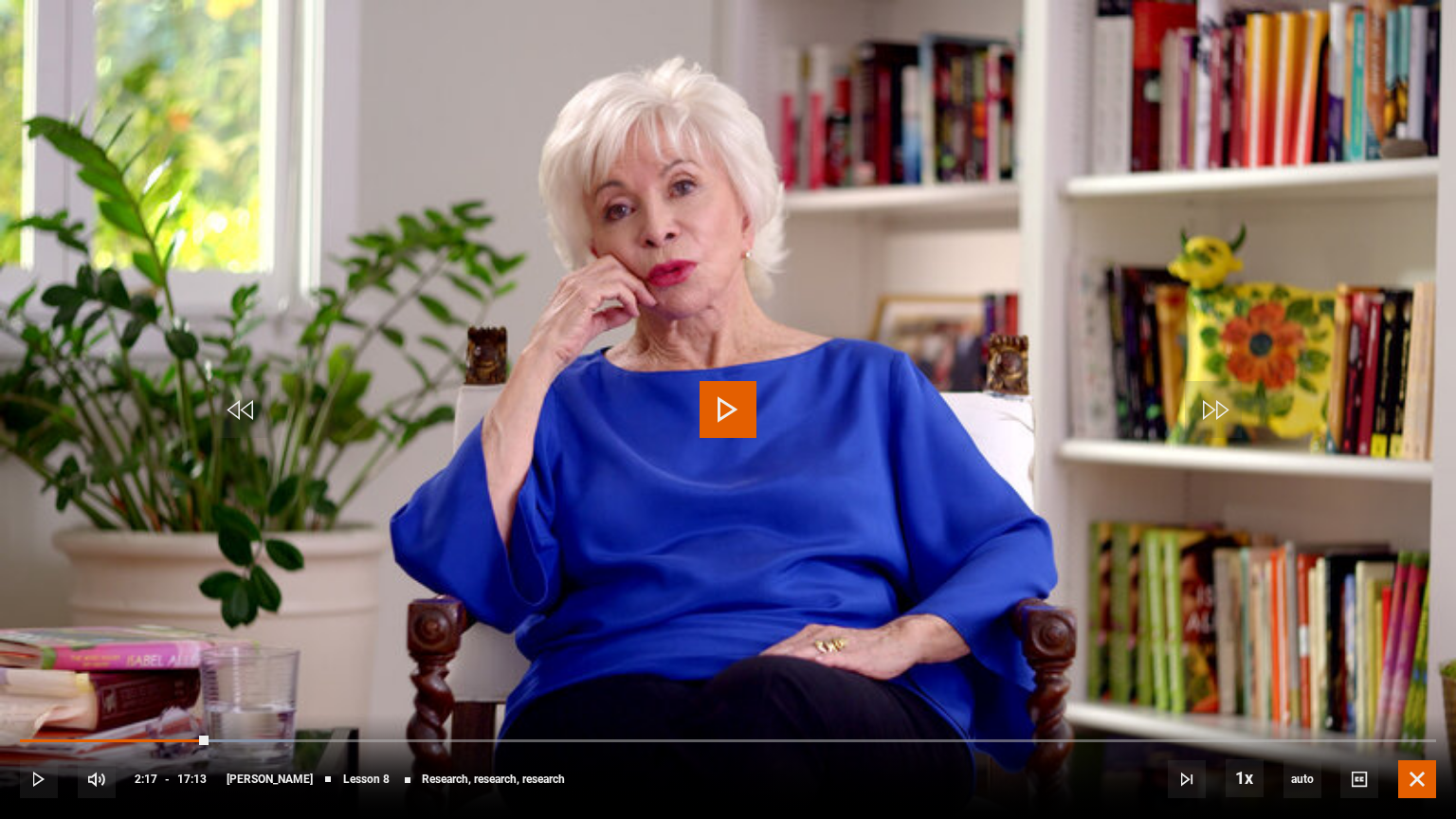 click at bounding box center (1417, 779) 